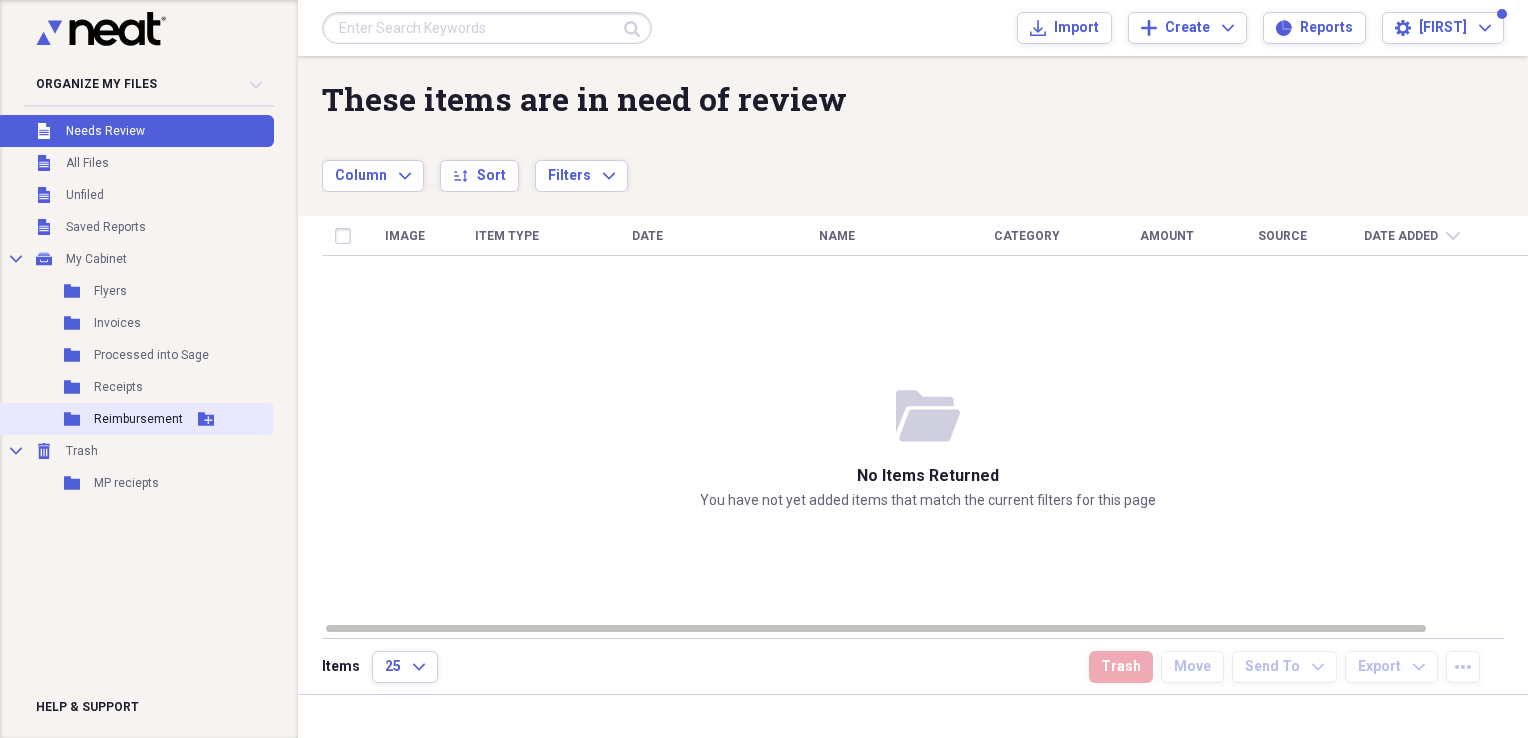 scroll, scrollTop: 0, scrollLeft: 0, axis: both 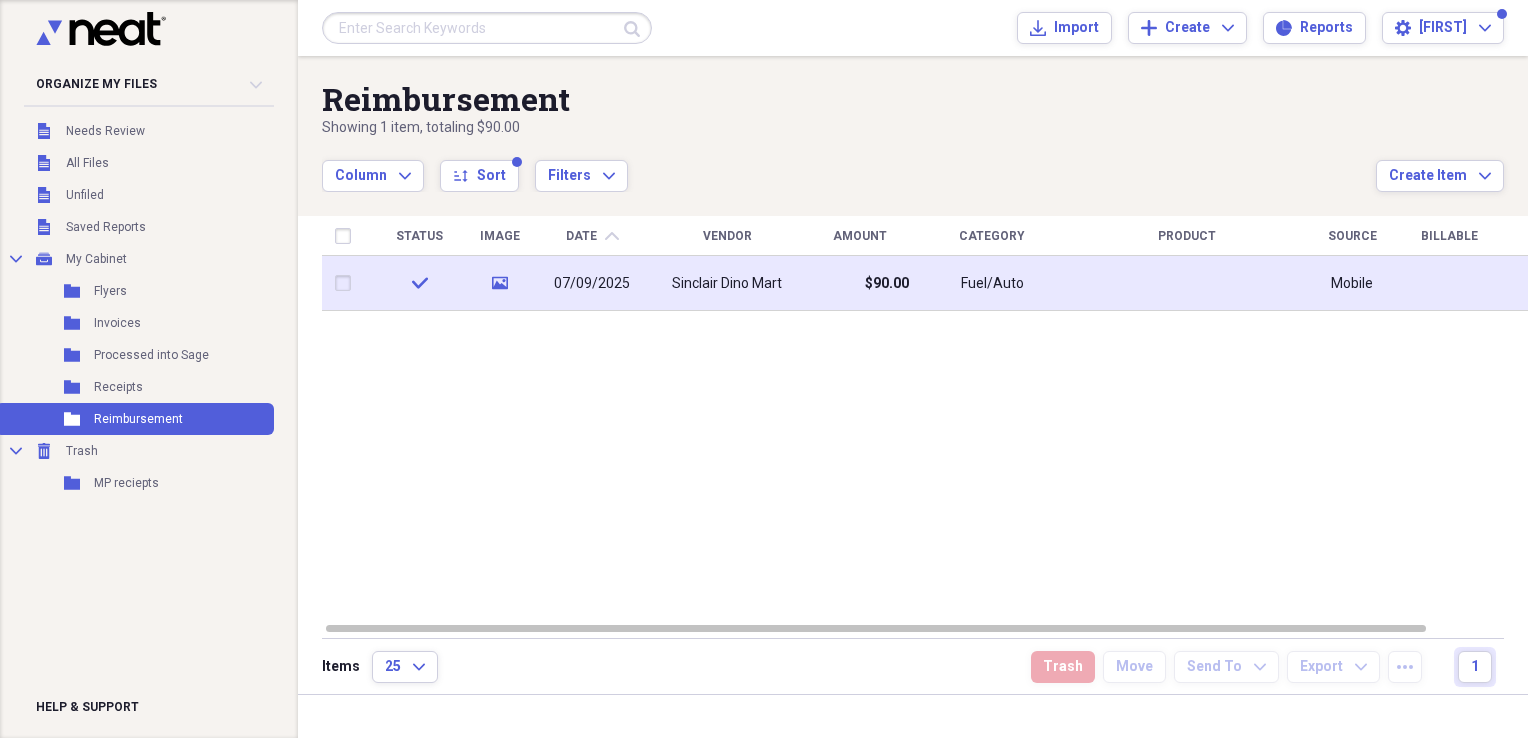 click on "$90.00" at bounding box center (859, 283) 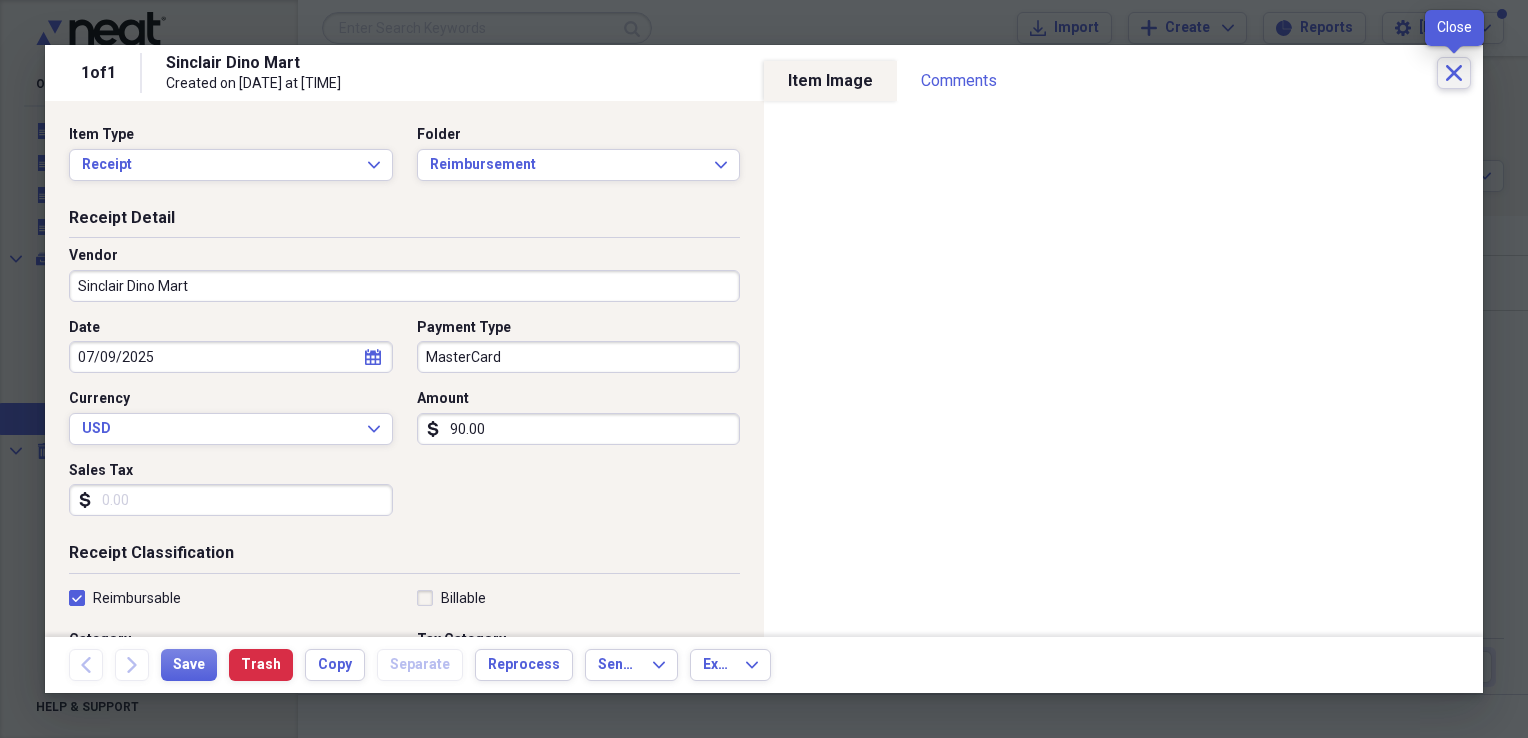 click 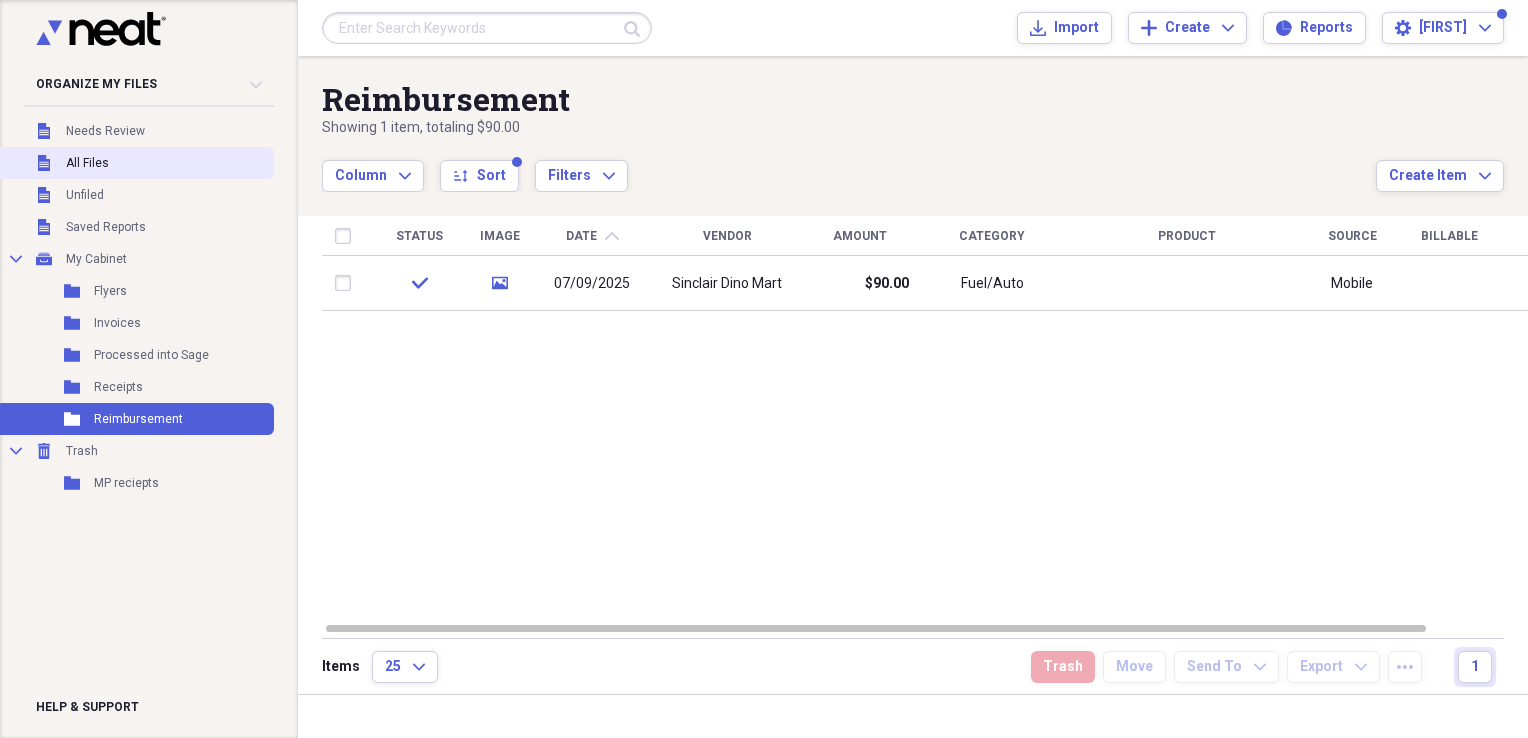click on "Unfiled All Files" at bounding box center [135, 163] 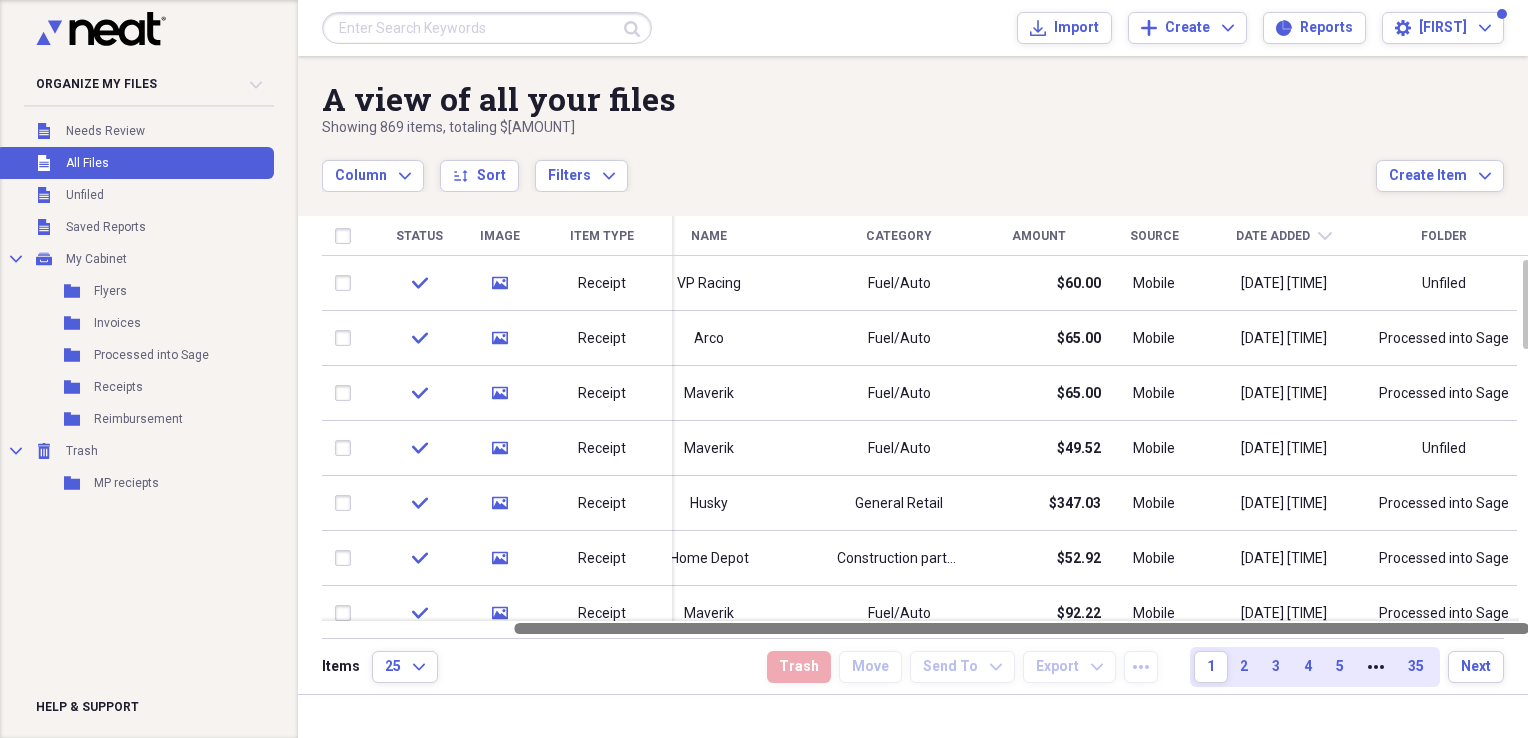 drag, startPoint x: 1060, startPoint y: 626, endPoint x: 1531, endPoint y: 614, distance: 471.15283 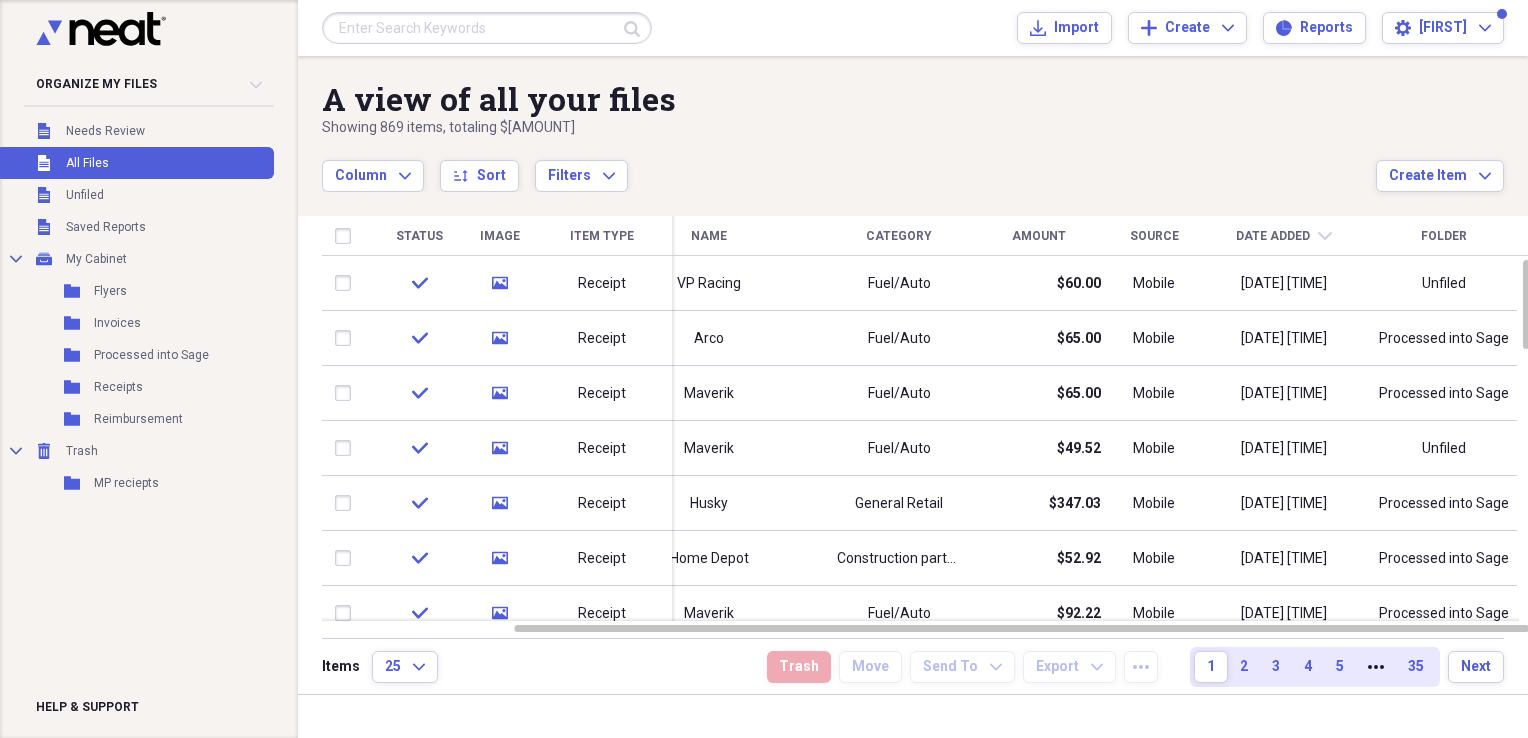 click on "Folder" at bounding box center (1444, 236) 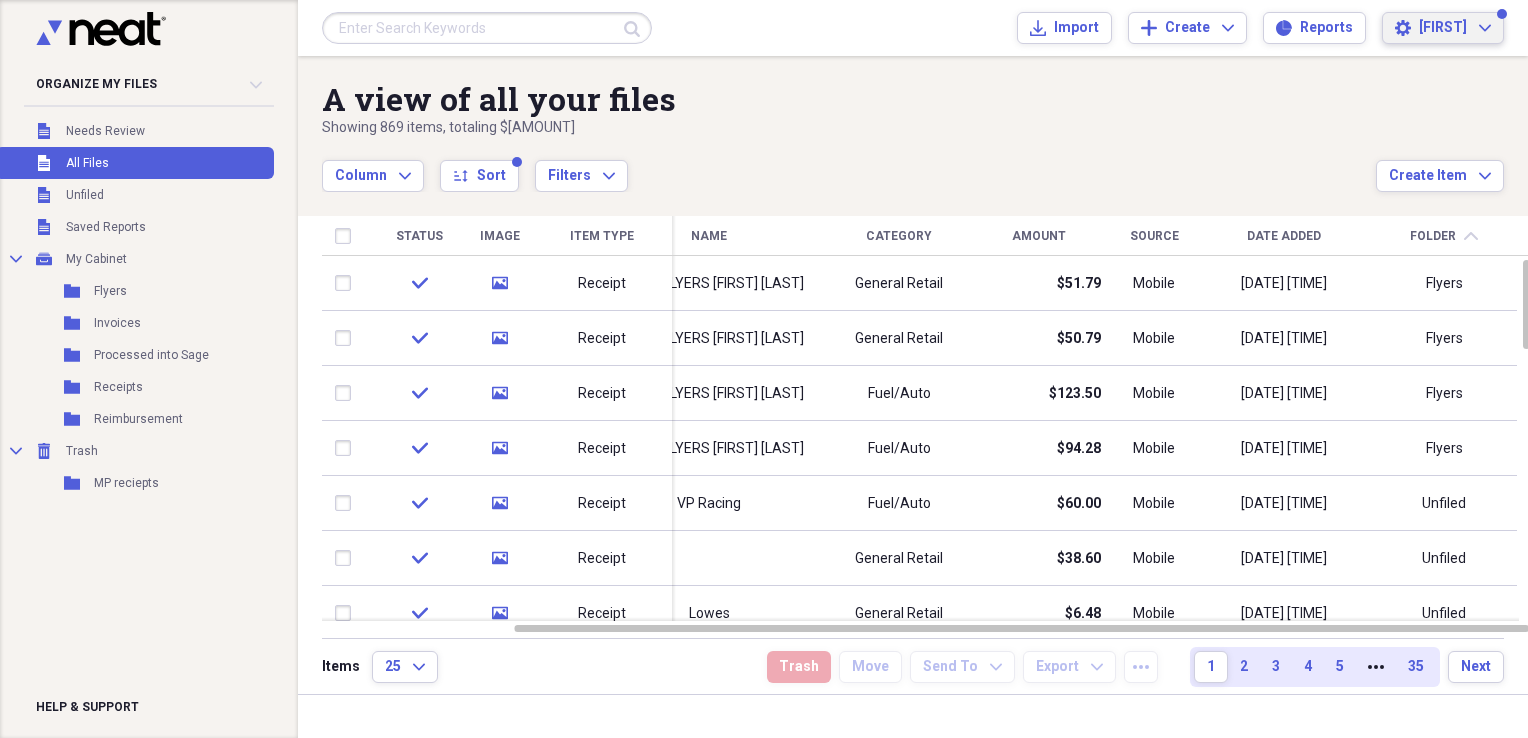 click on "[FIRST]" at bounding box center [1443, 28] 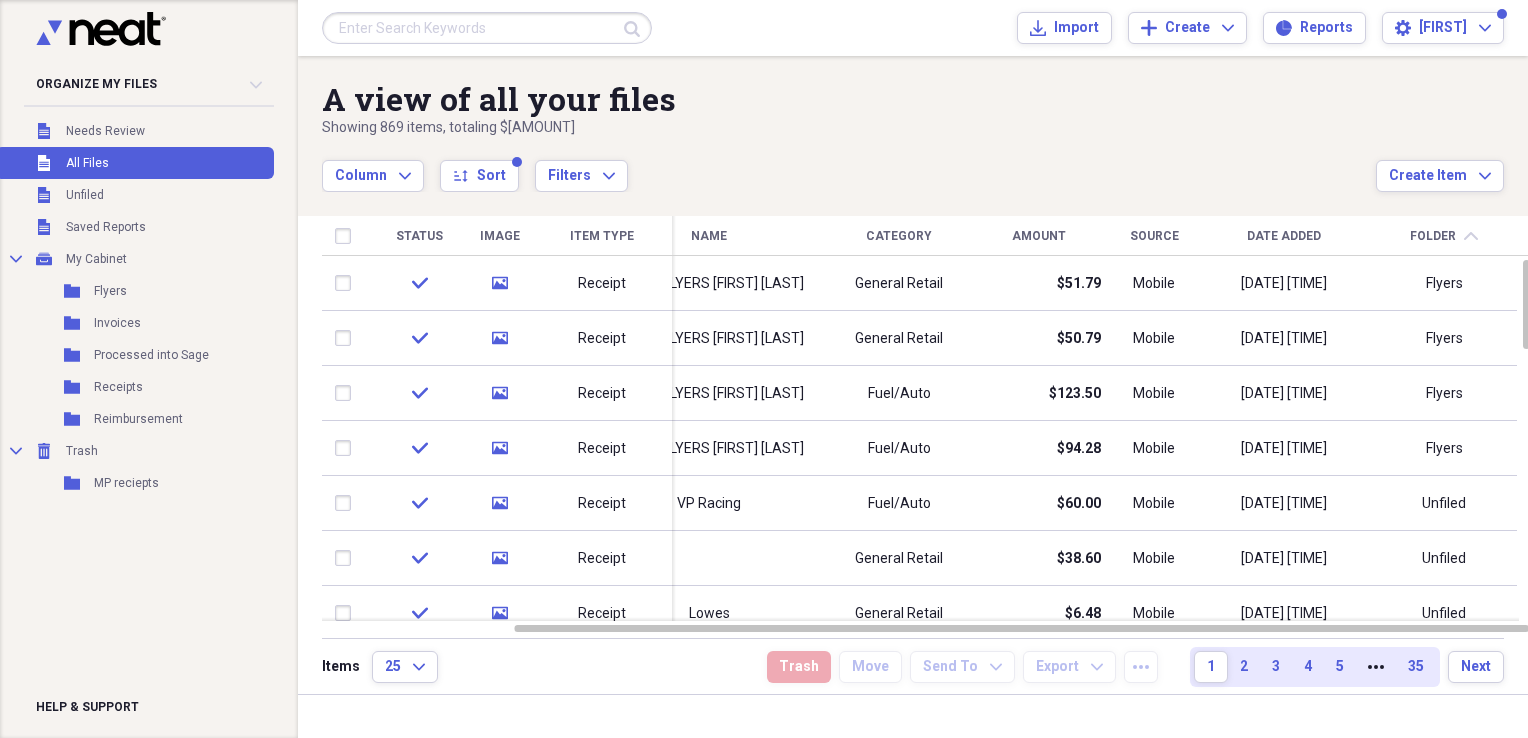 click on "Organize My Files Collapse Unfiled Needs Review Unfiled All Files Unfiled Unfiled Unfiled Saved Reports Collapse My Cabinet My Cabinet Add Folder Folder Flyers Add Folder Folder Invoices Add Folder Folder Processed into Sage Add Folder Folder Receipts Add Folder Folder Reimbursement Add Folder Collapse Trash Trash Folder MP reciepts Help & Support Submit Import Import Add Create Expand Reports Reports Settings [FIRST] Expand A view of all your files Showing 869 items , totaling $[AMOUNT]. Column Expand sort Sort Filters Expand Create Item Expand Status Image Item Type Date Name Category Amount Source Date Added Folder chevron-up check media Receipt [DATE] [FIRST] FLYERS [FIRST] [LAST] General Retail $[AMOUNT] Mobile [DATE] [TIME] Flyers check media Receipt [DATE] [FIRST] FLYERS [FIRST] [LAST] General Retail $[AMOUNT] Mobile [DATE] [TIME] Flyers check media Receipt [DATE] [FIRST] FLYERS [FIRST] [LAST] Fuel/Auto $[AMOUNT] Mobile [DATE] [TIME] Flyers check media Receipt [DATE] [FIRST] FLYERS [FIRST] [LAST] Fuel/Auto $[AMOUNT] Mobile [DATE] [TIME] Flyers" at bounding box center [764, 369] 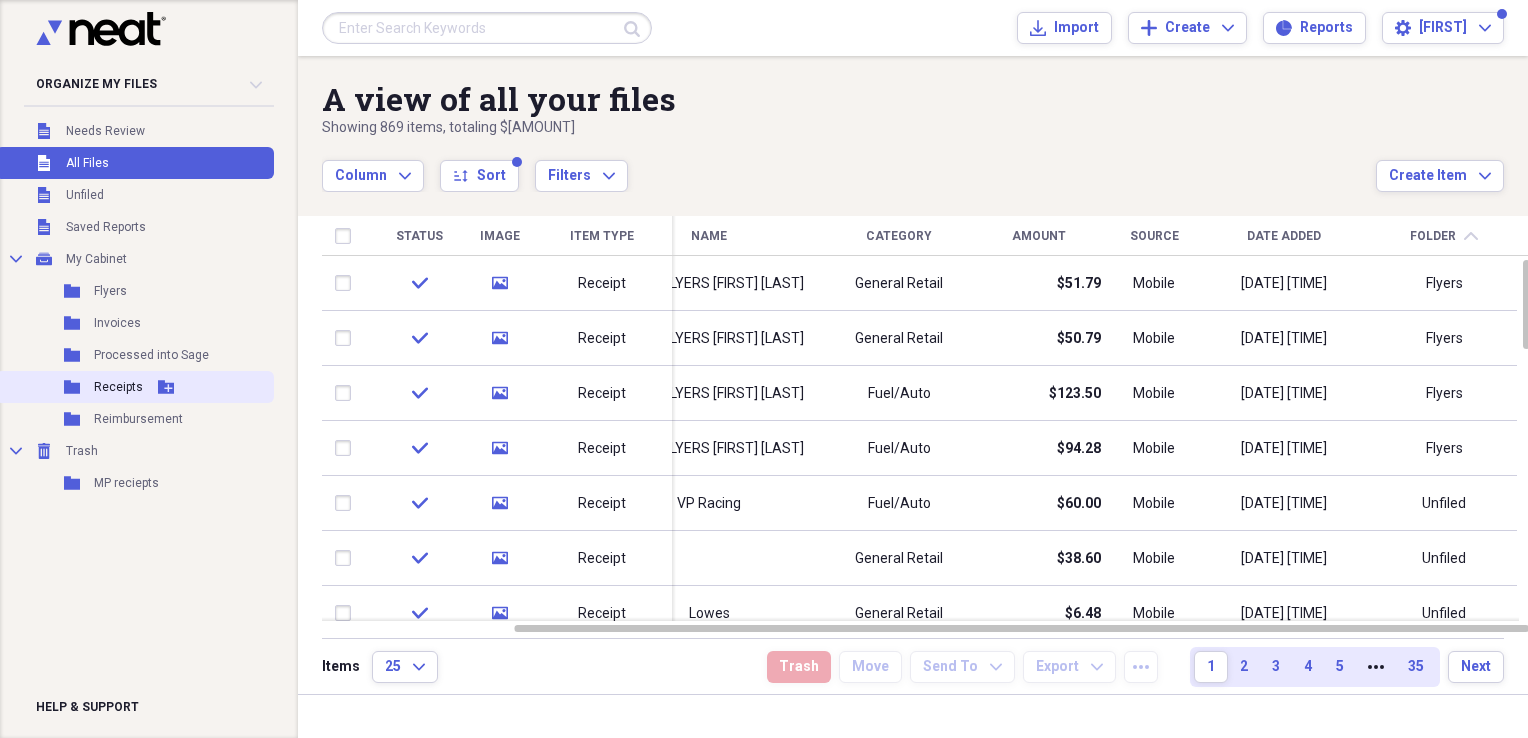 click on "Folder Receipts Add Folder" at bounding box center [135, 387] 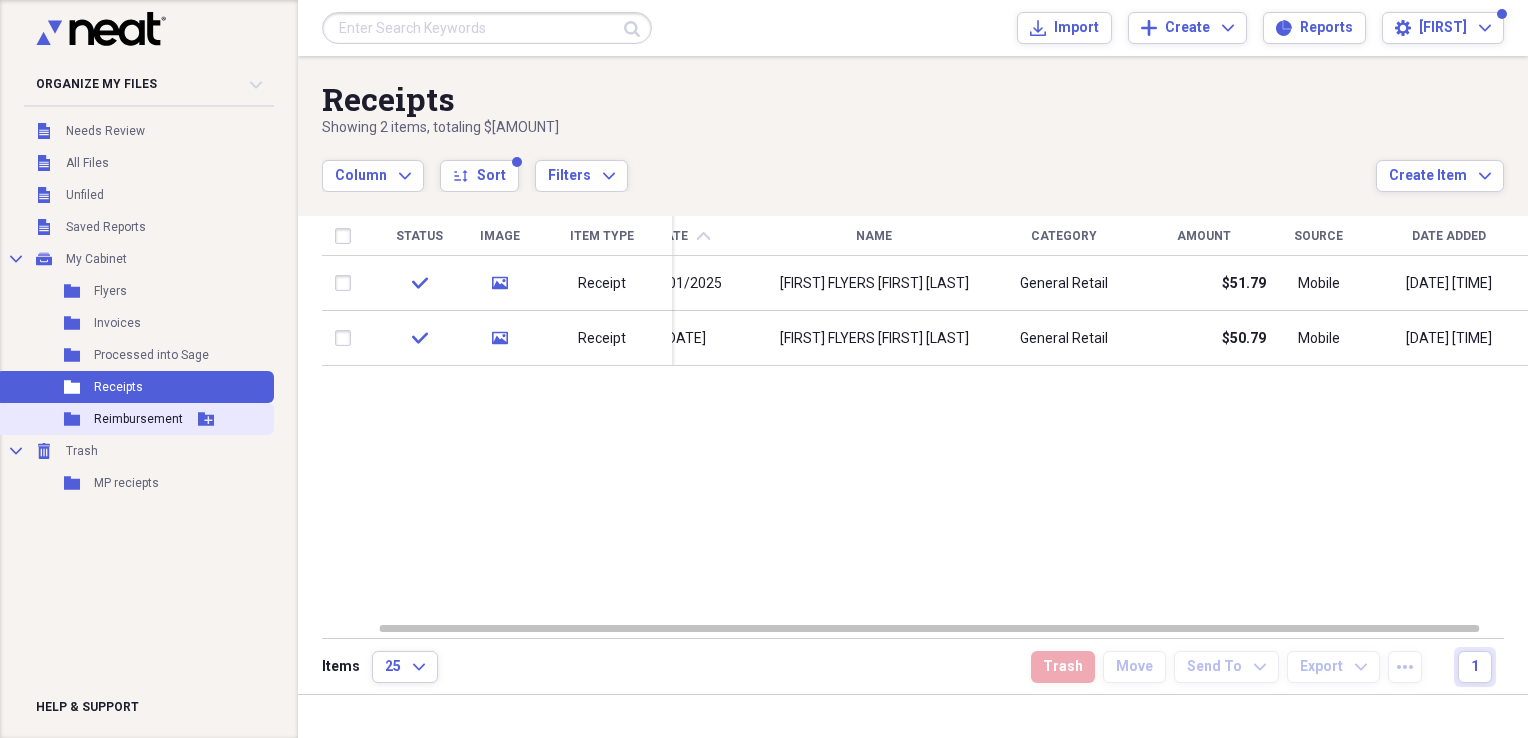 click on "Reimbursement" at bounding box center (138, 419) 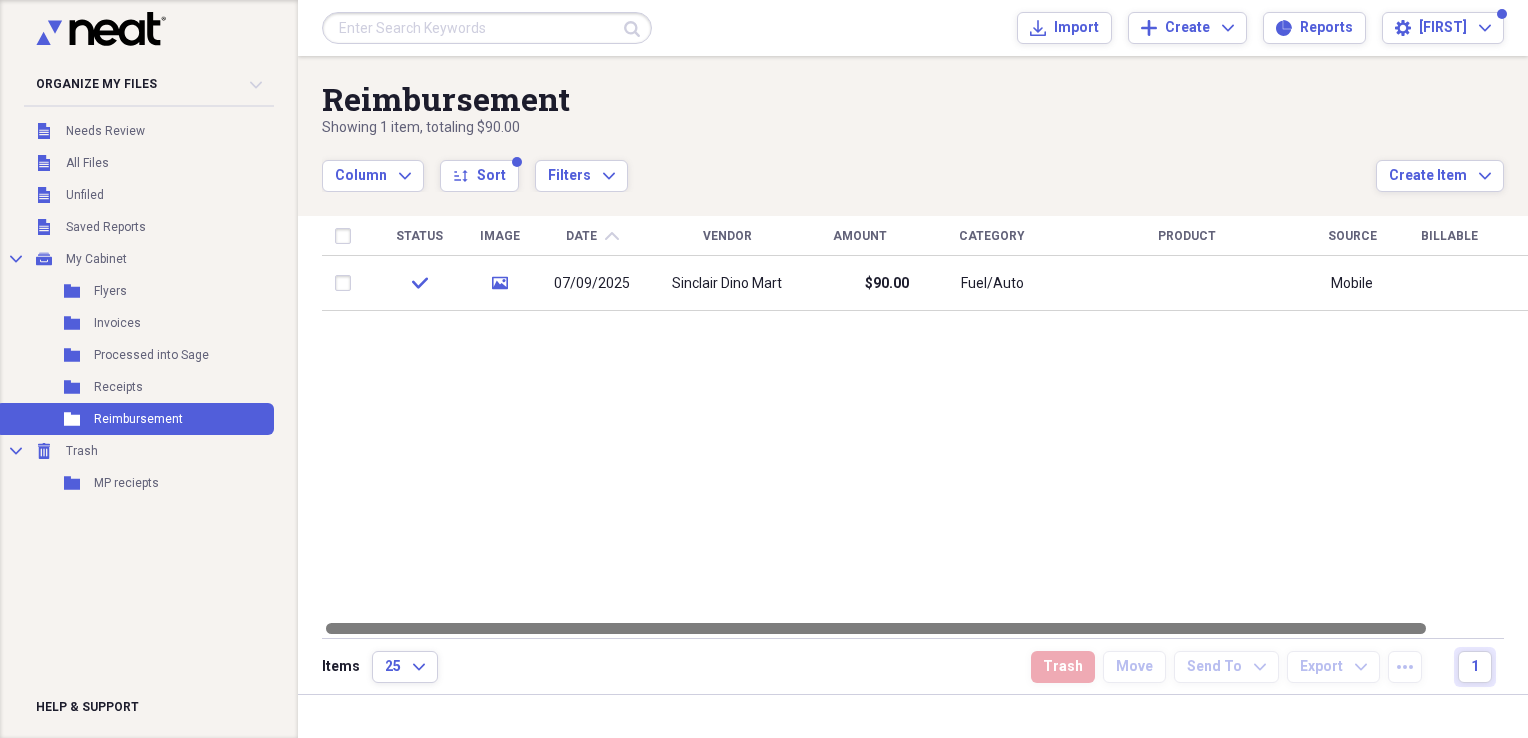 drag, startPoint x: 1128, startPoint y: 626, endPoint x: 912, endPoint y: 606, distance: 216.92395 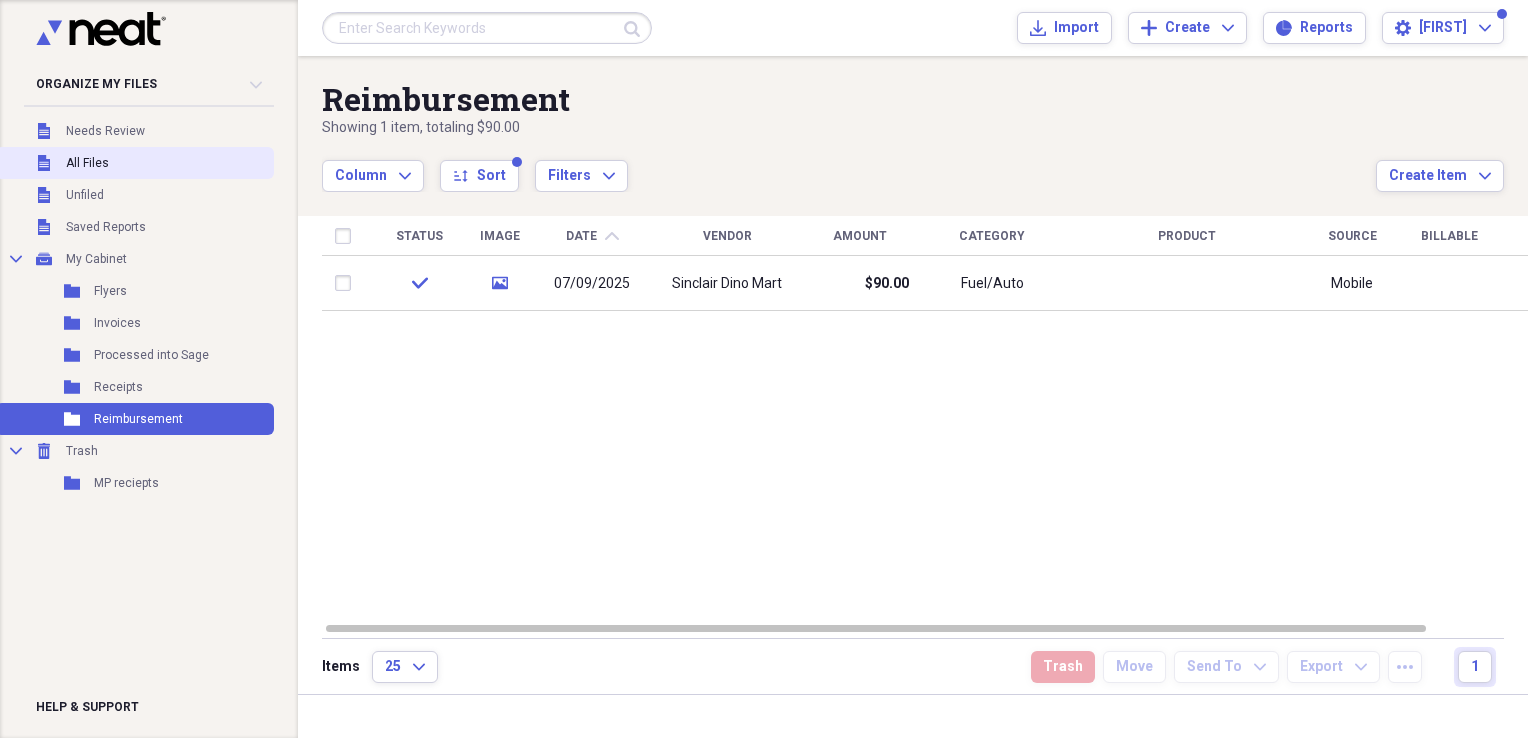 click on "All Files" at bounding box center (87, 163) 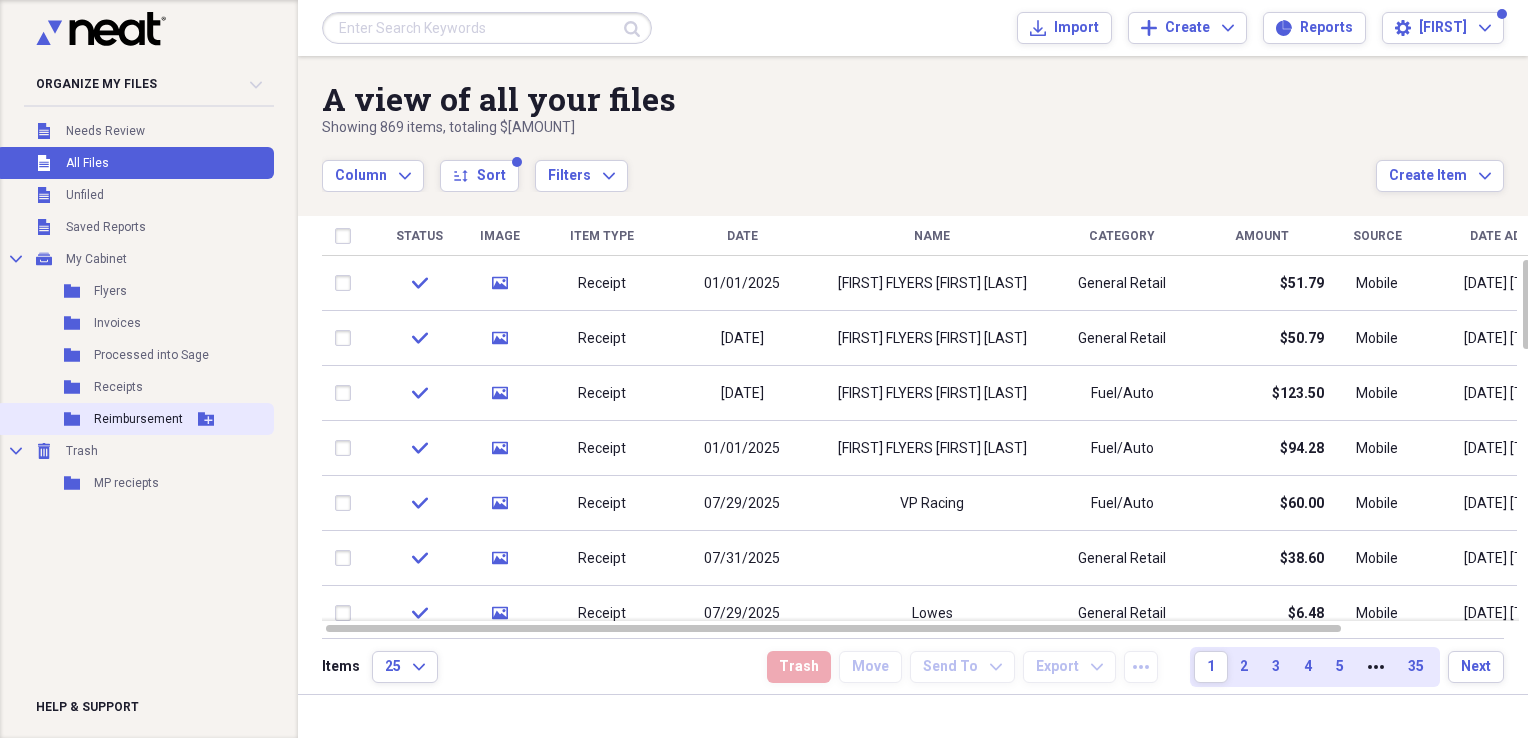 click on "Folder Reimbursement Add Folder" at bounding box center [135, 419] 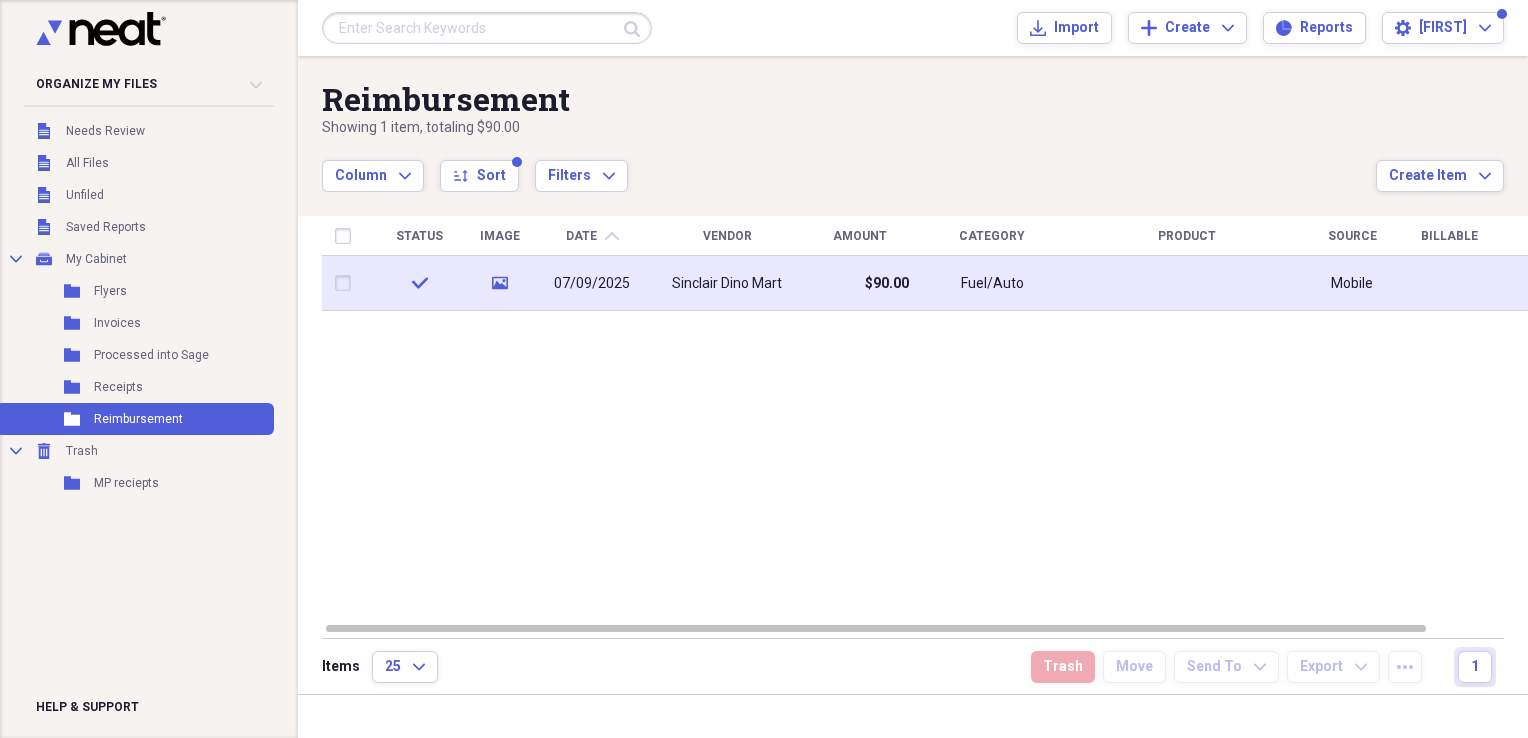 click on "Sinclair Dino Mart" at bounding box center [727, 284] 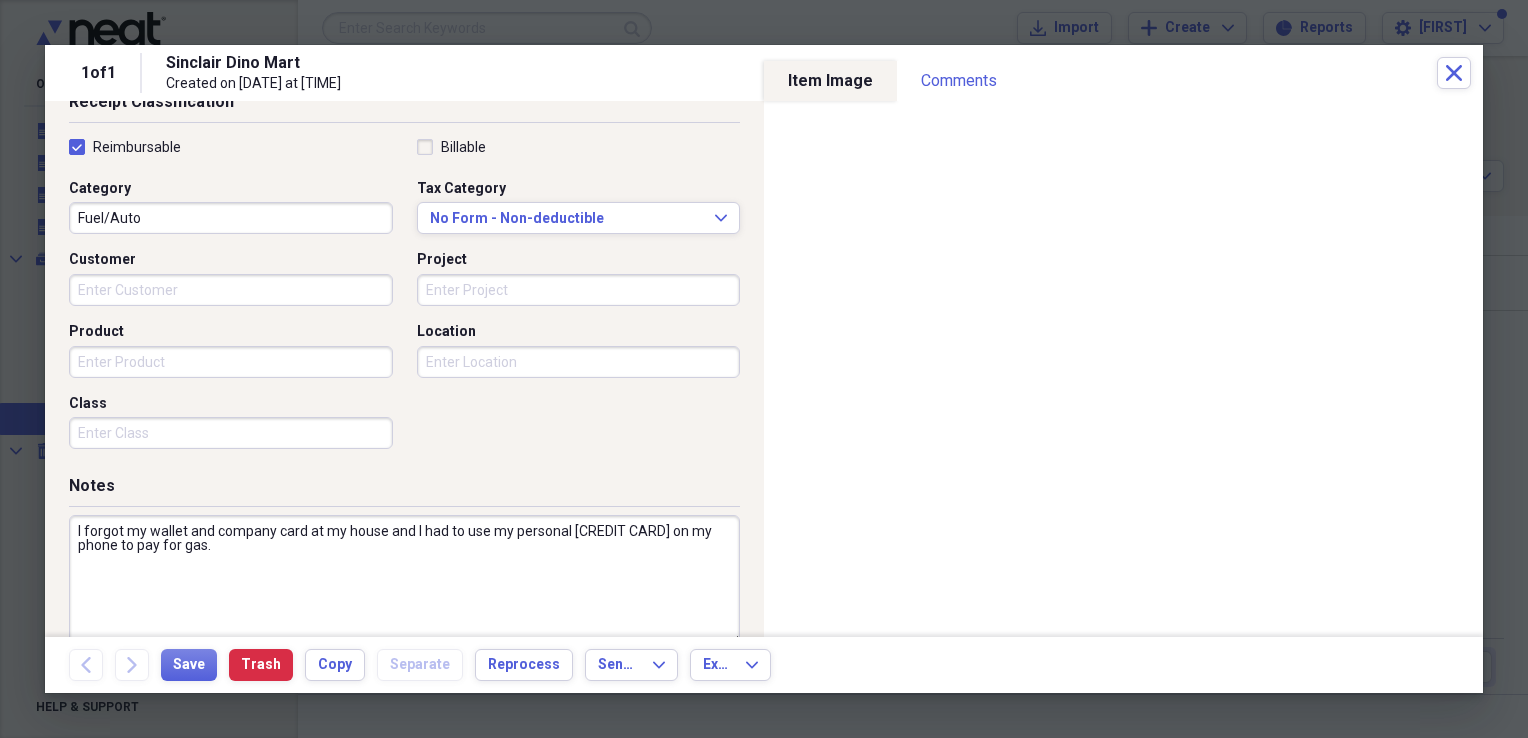scroll, scrollTop: 483, scrollLeft: 0, axis: vertical 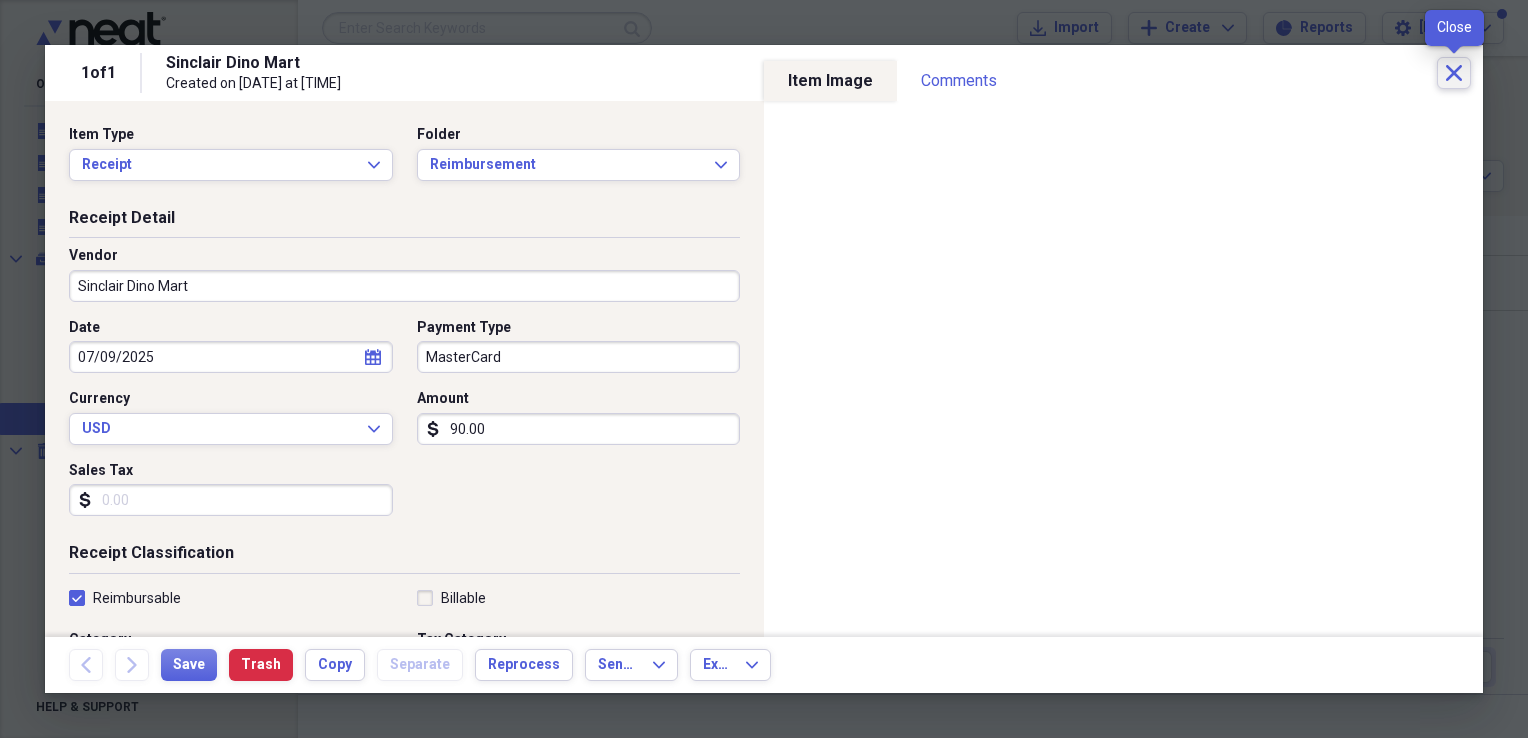 click on "Close" at bounding box center [1454, 73] 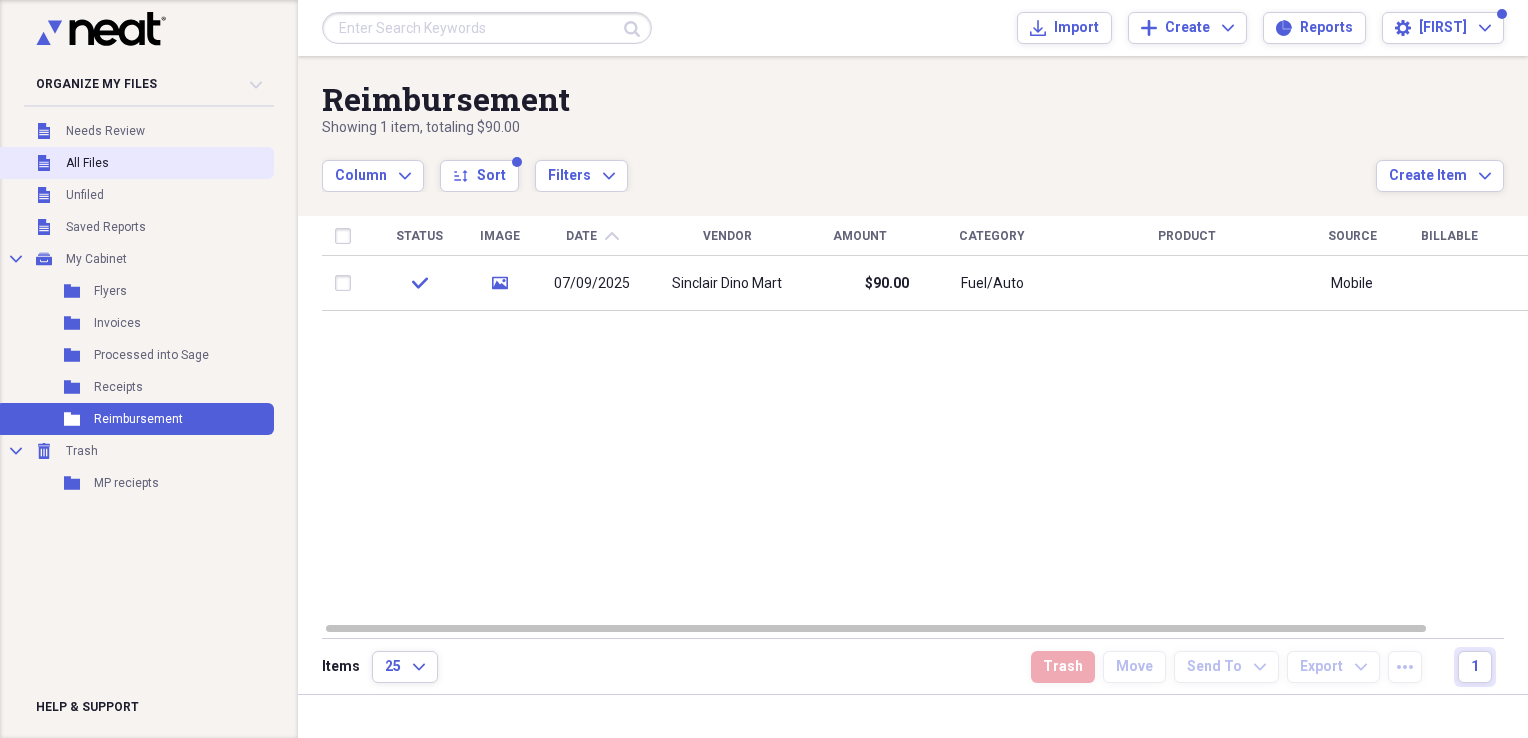 click on "Unfiled All Files" at bounding box center [135, 163] 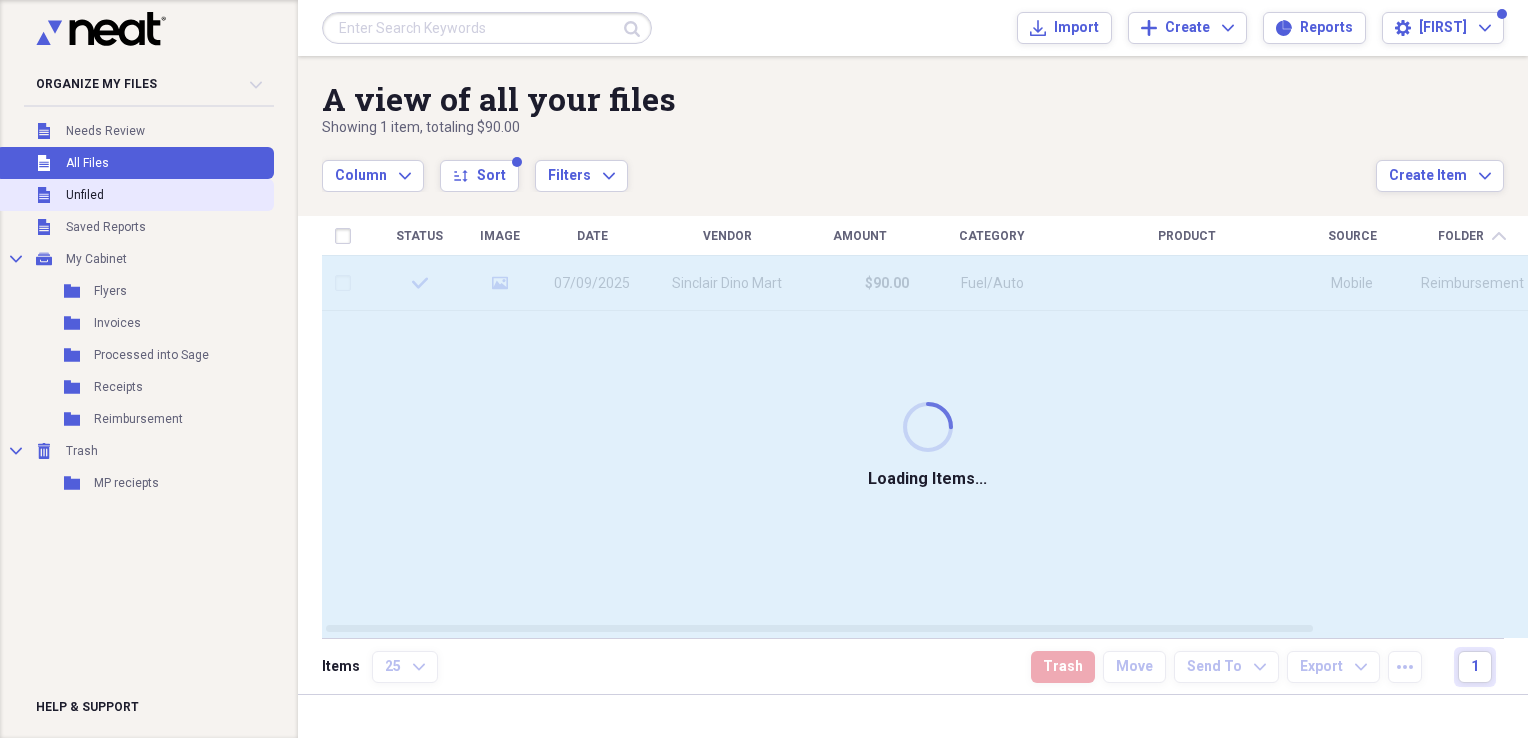 click on "Unfiled Unfiled" at bounding box center [135, 195] 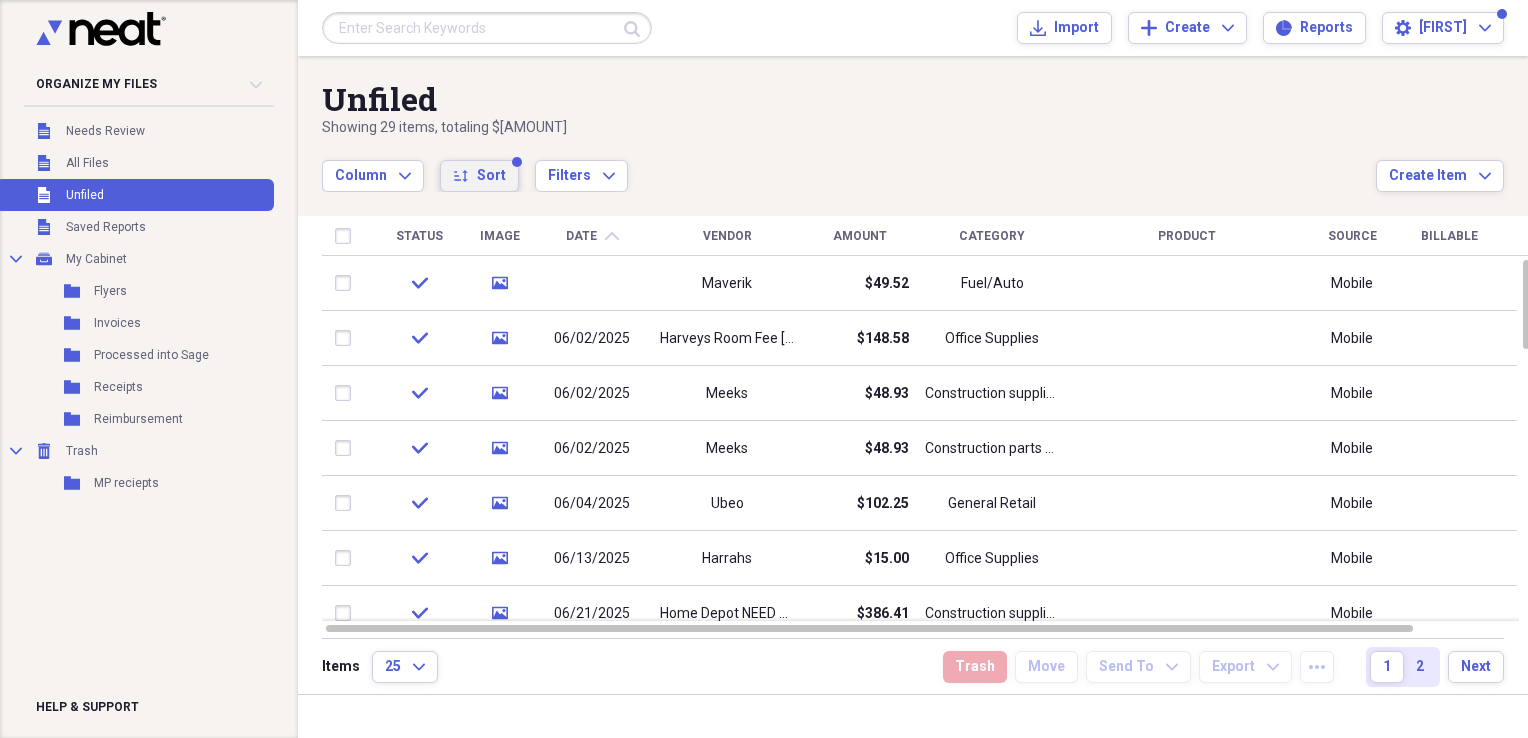 click on "sort Sort" at bounding box center [479, 176] 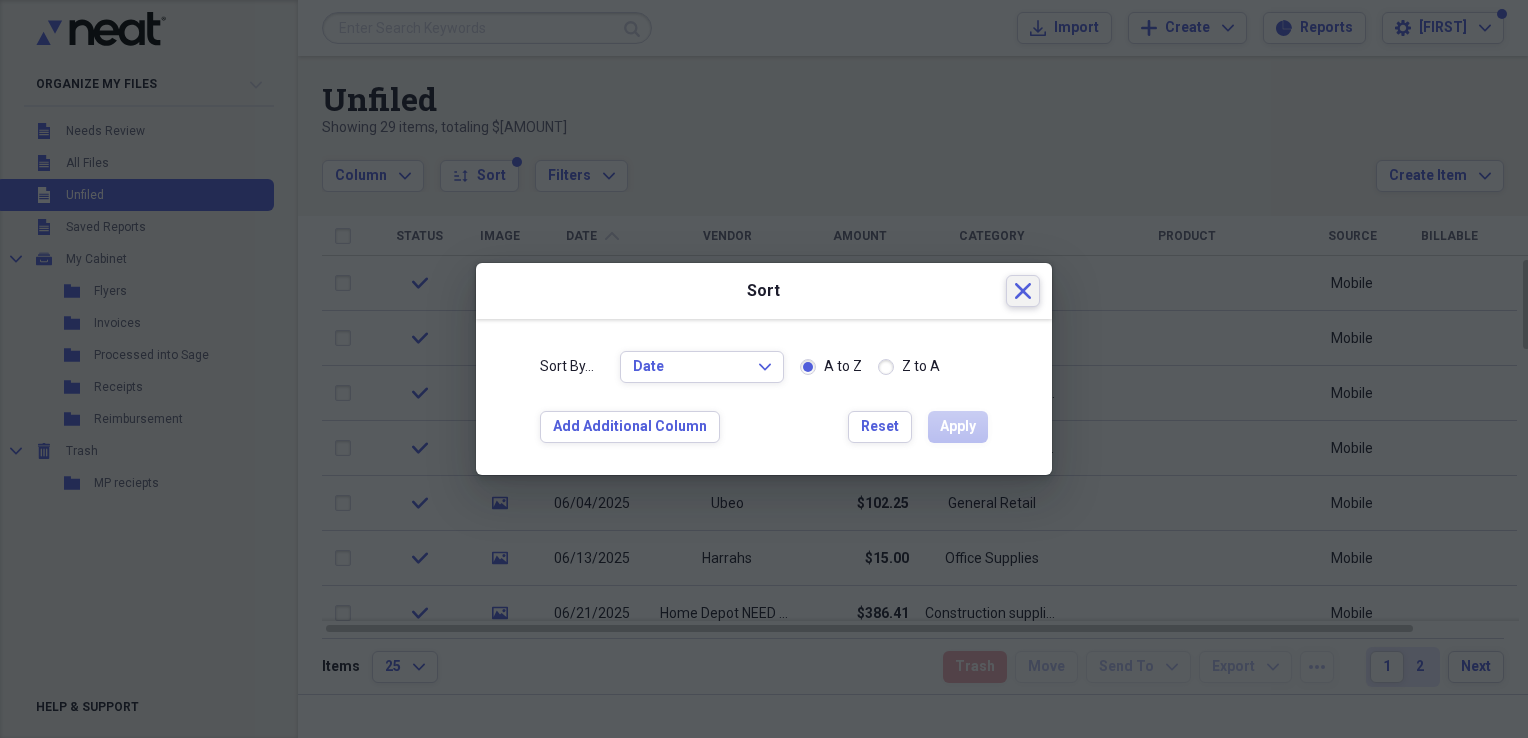 click on "Close" at bounding box center [1023, 291] 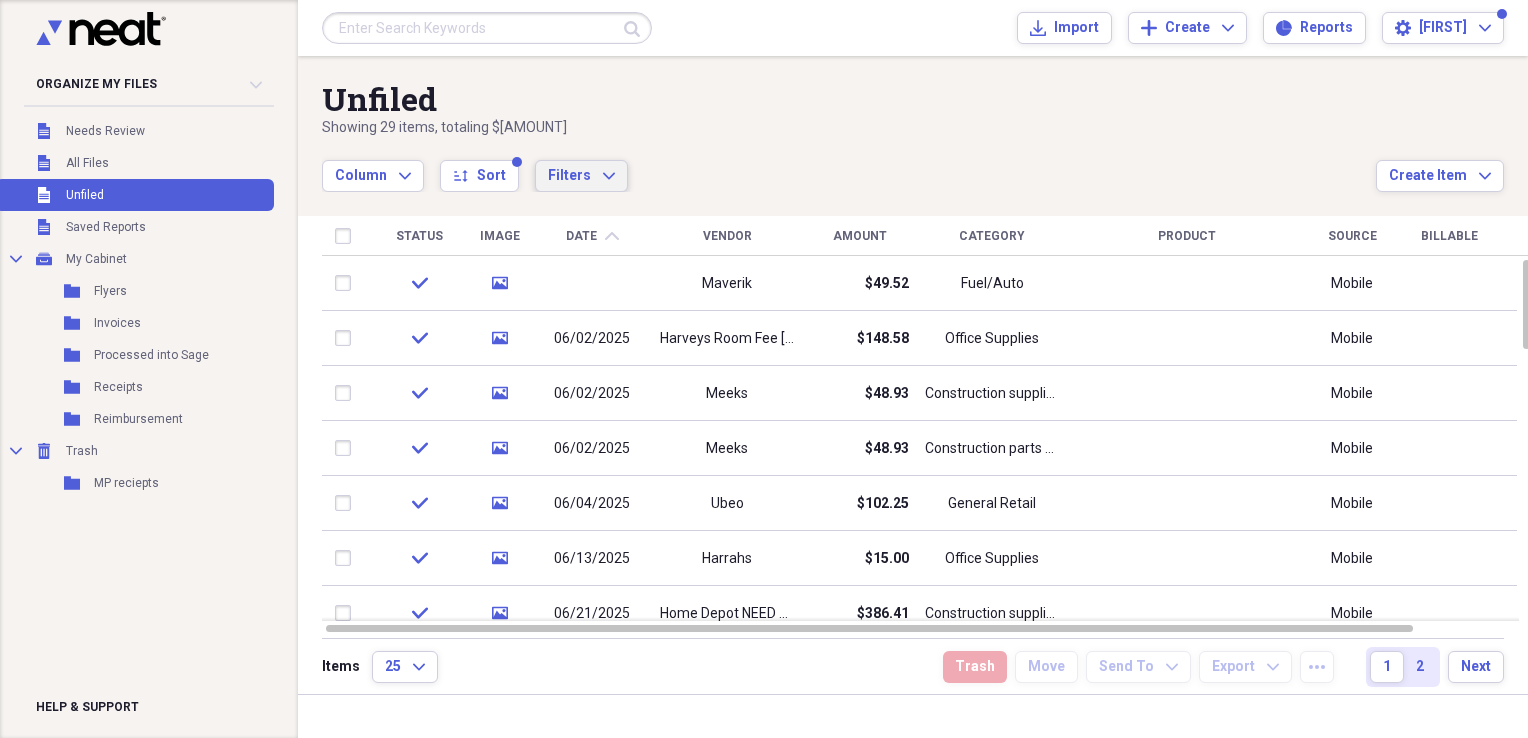 click on "Filters" at bounding box center (569, 175) 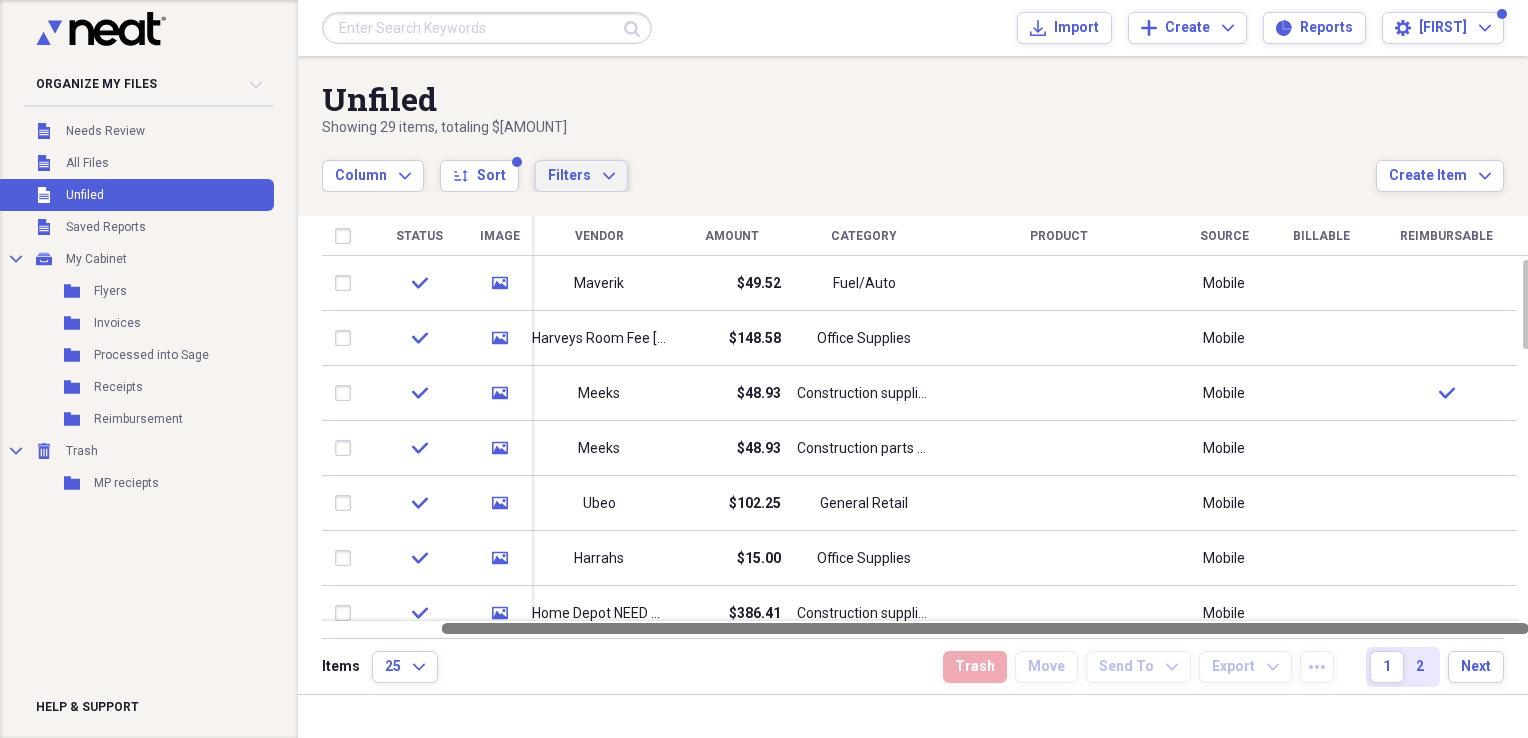 drag, startPoint x: 937, startPoint y: 623, endPoint x: 1531, endPoint y: 596, distance: 594.61334 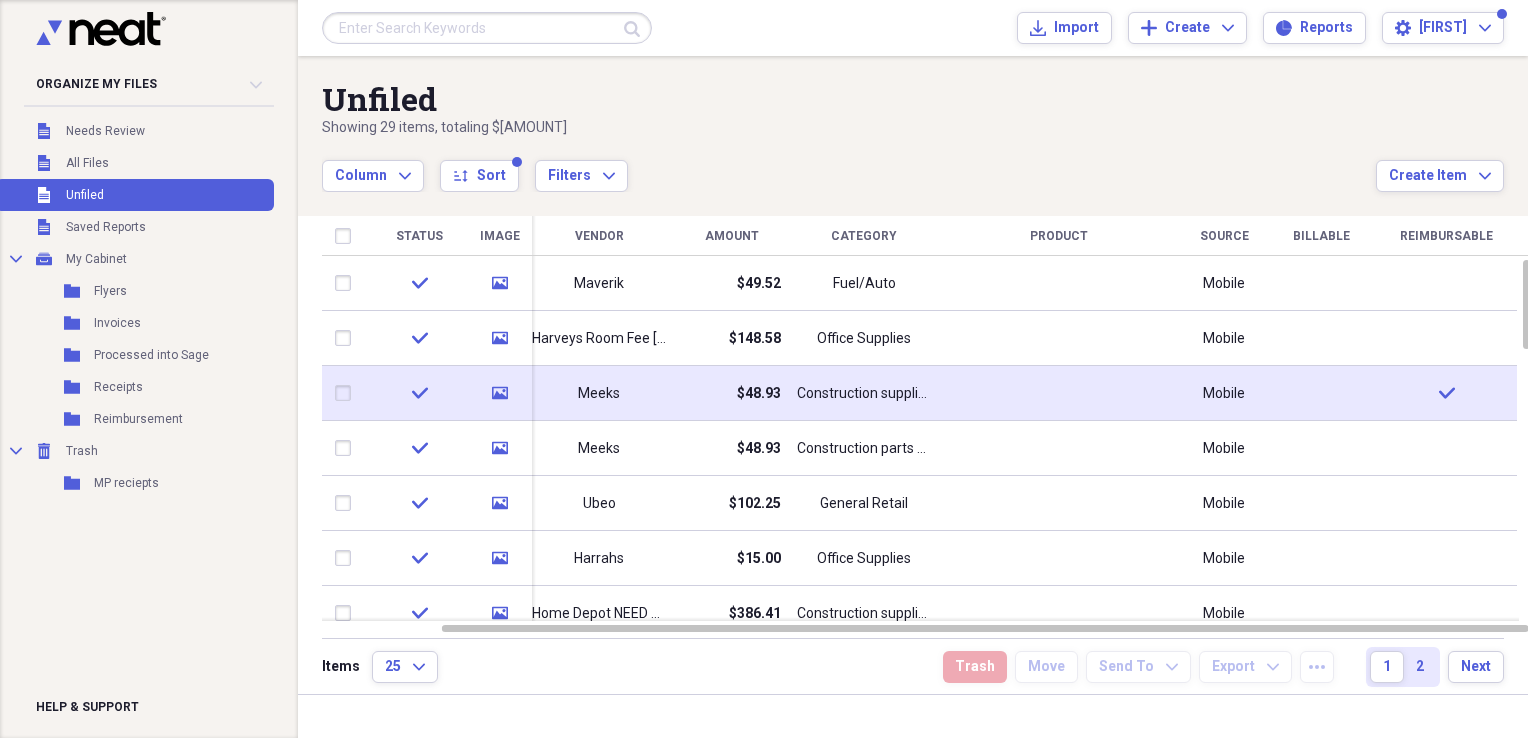 click at bounding box center (1321, 393) 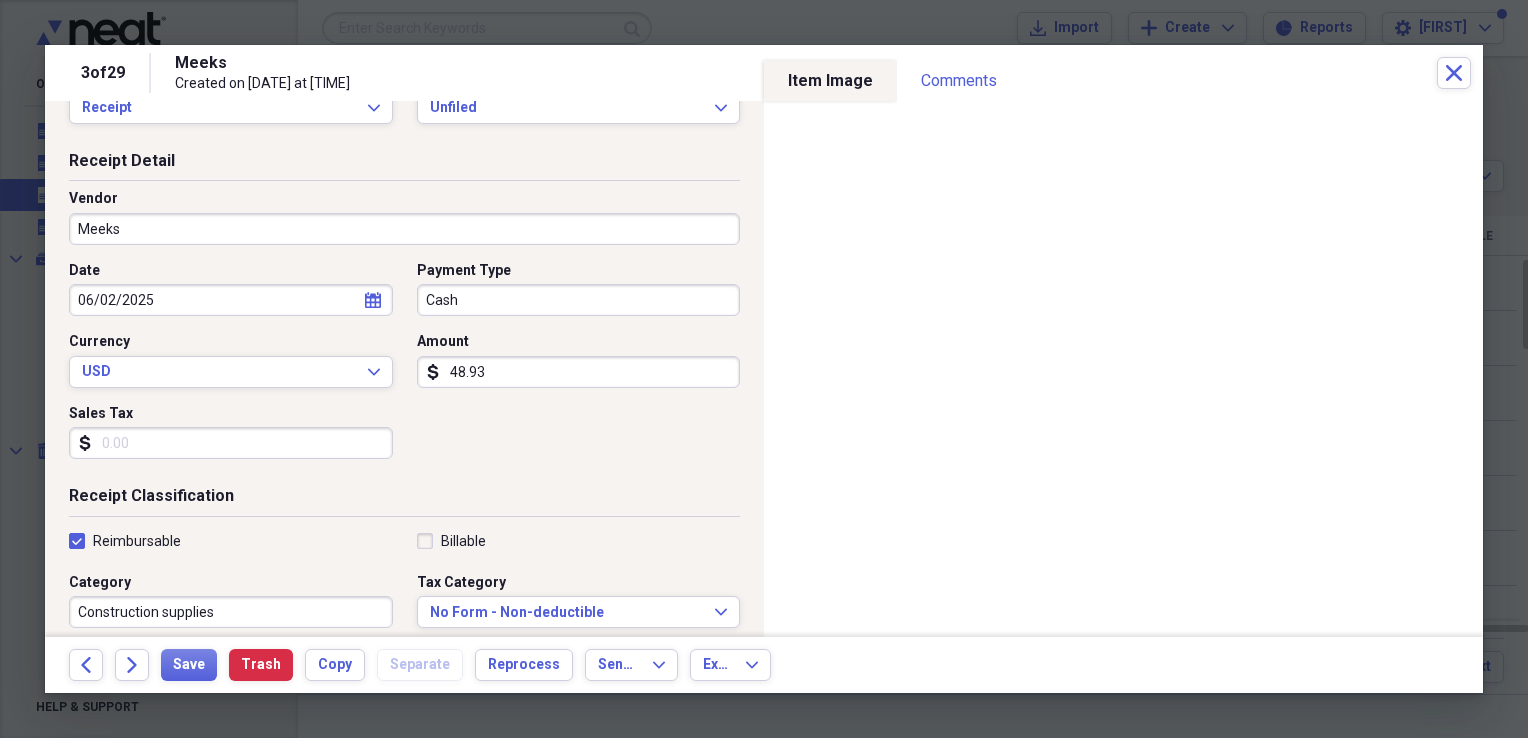 scroll, scrollTop: 0, scrollLeft: 0, axis: both 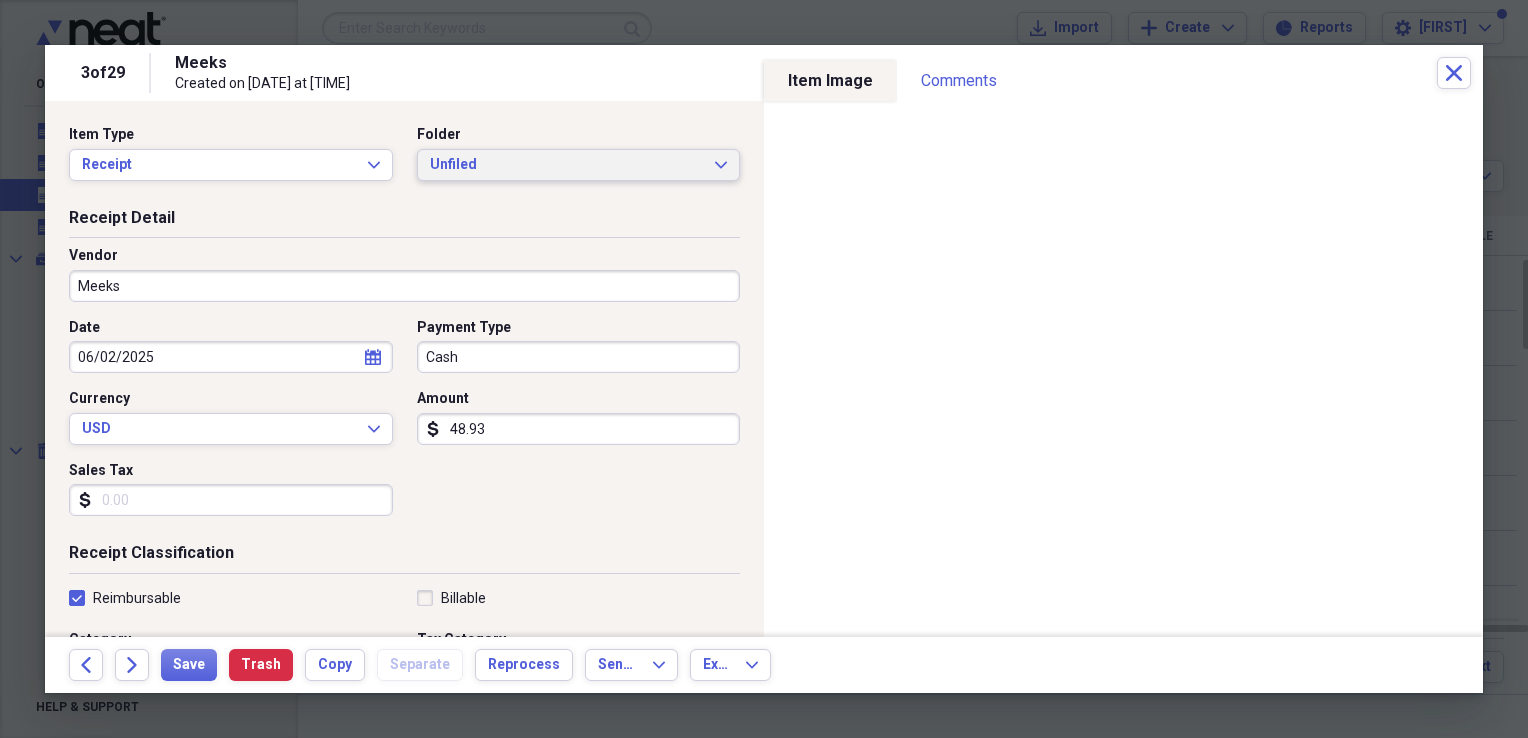 click on "Unfiled Expand" at bounding box center (579, 165) 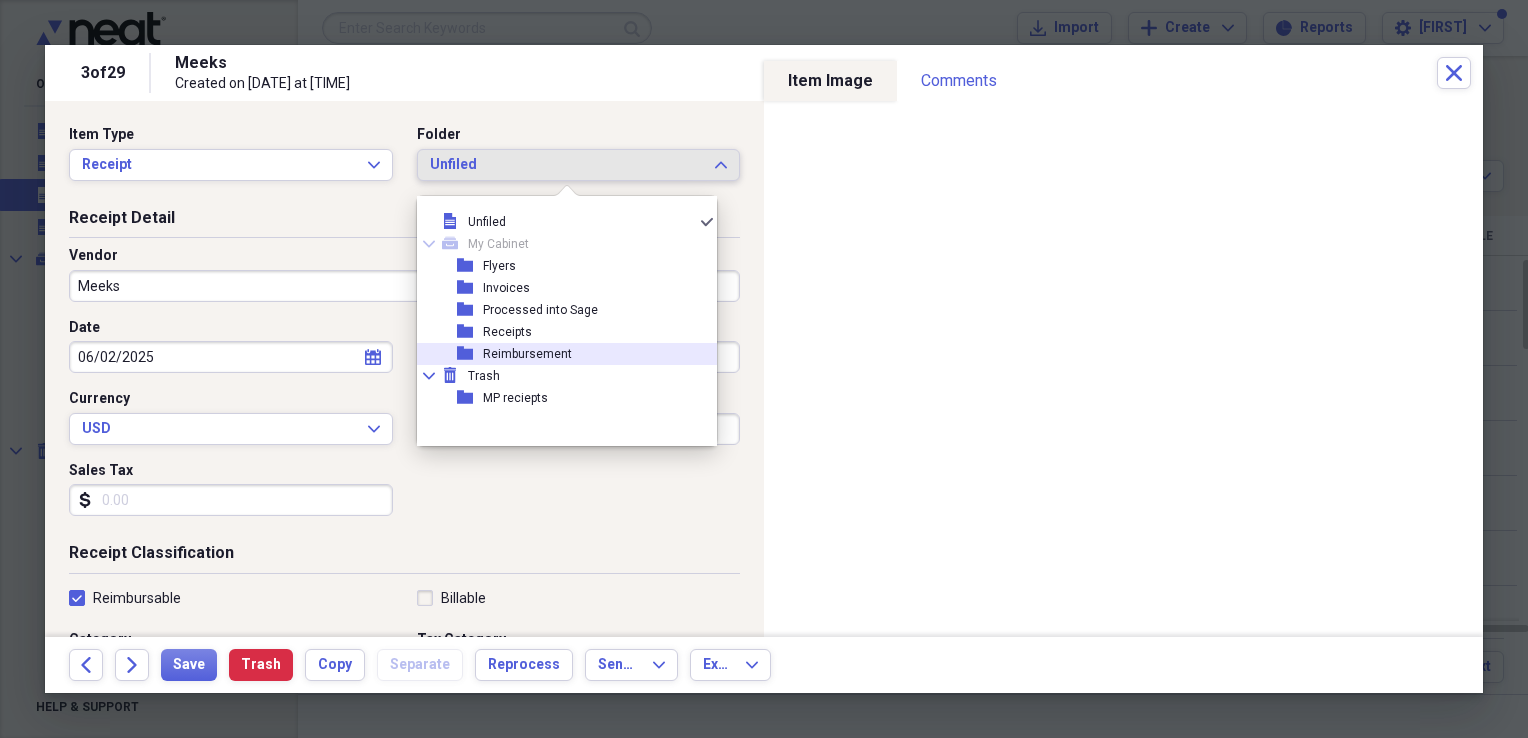 click on "Reimbursement" at bounding box center (527, 354) 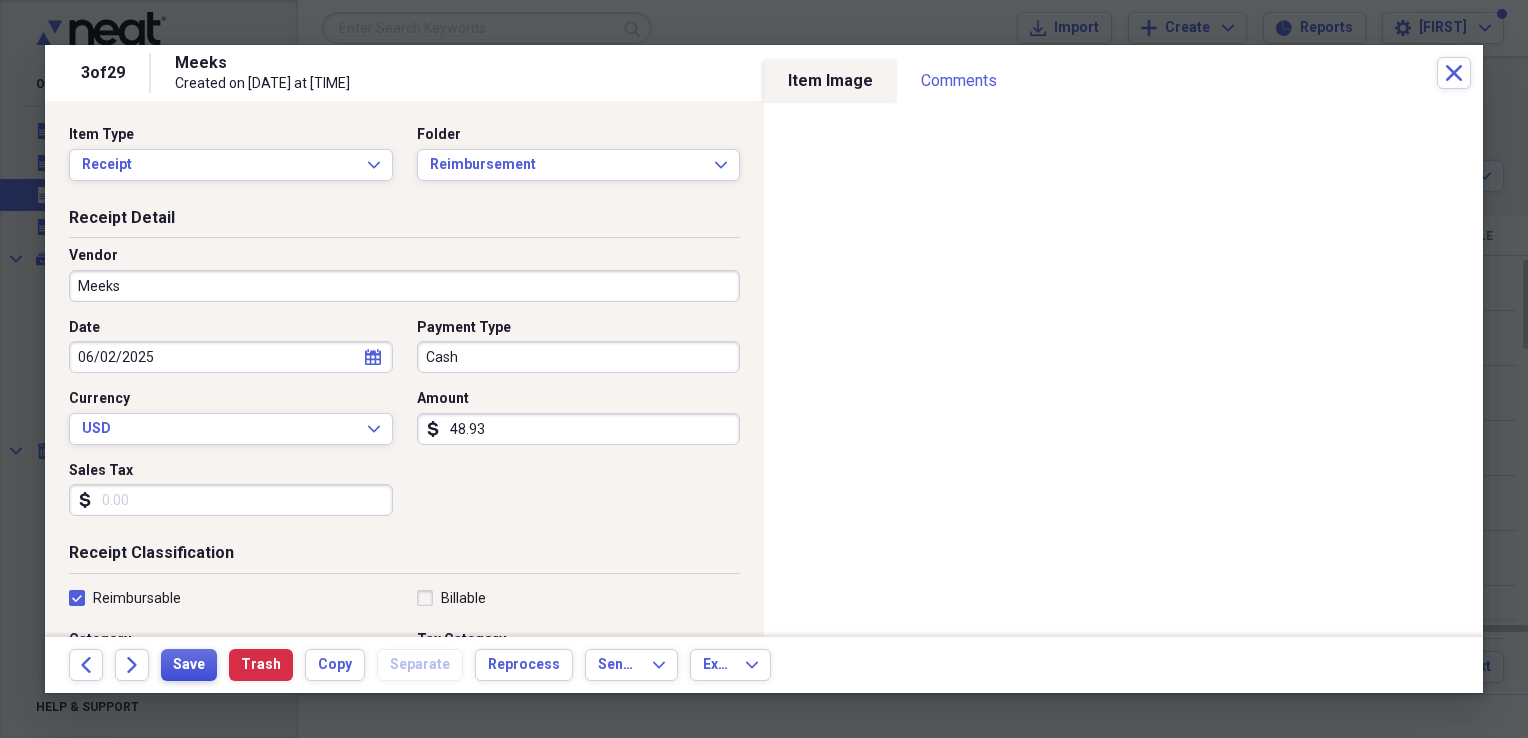 click on "Save" at bounding box center (189, 665) 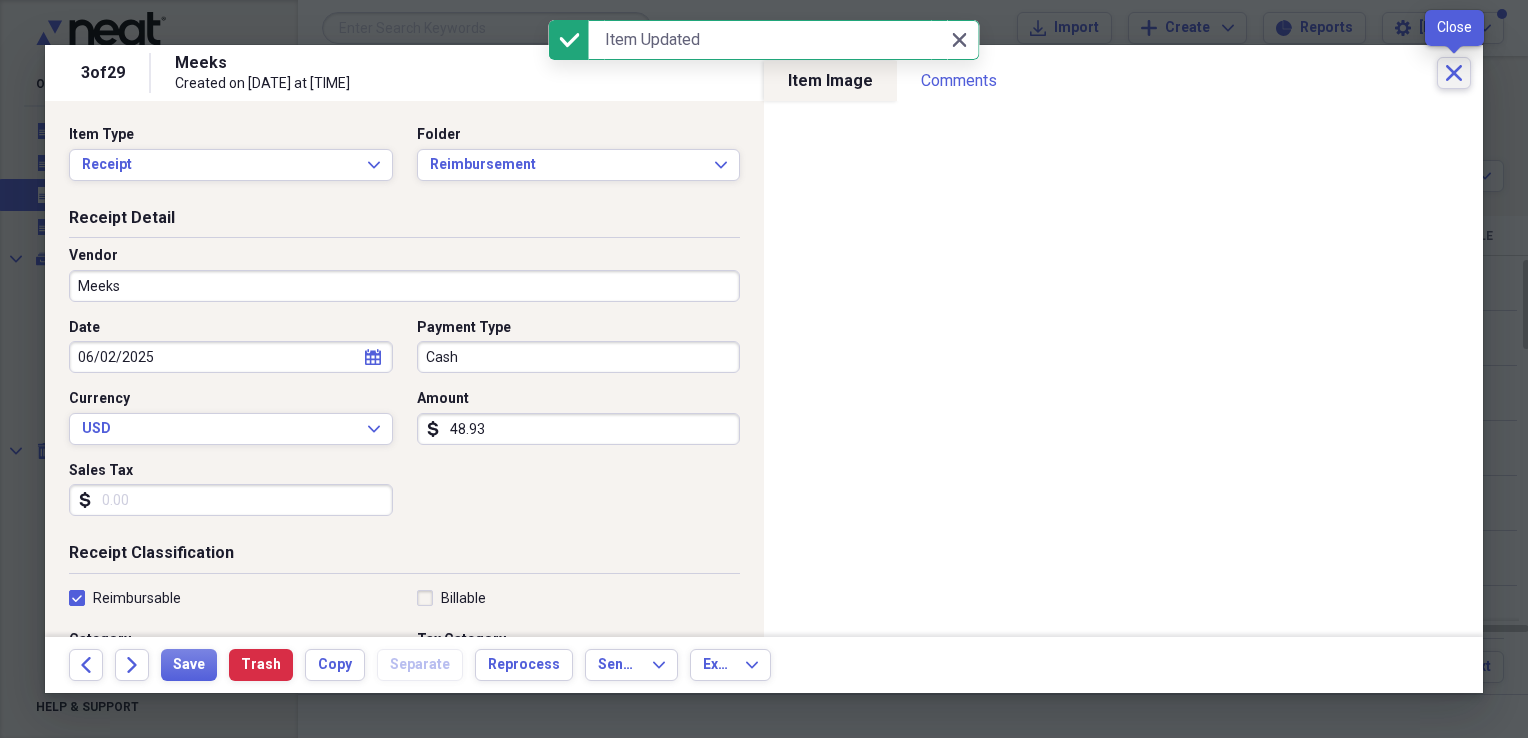 click 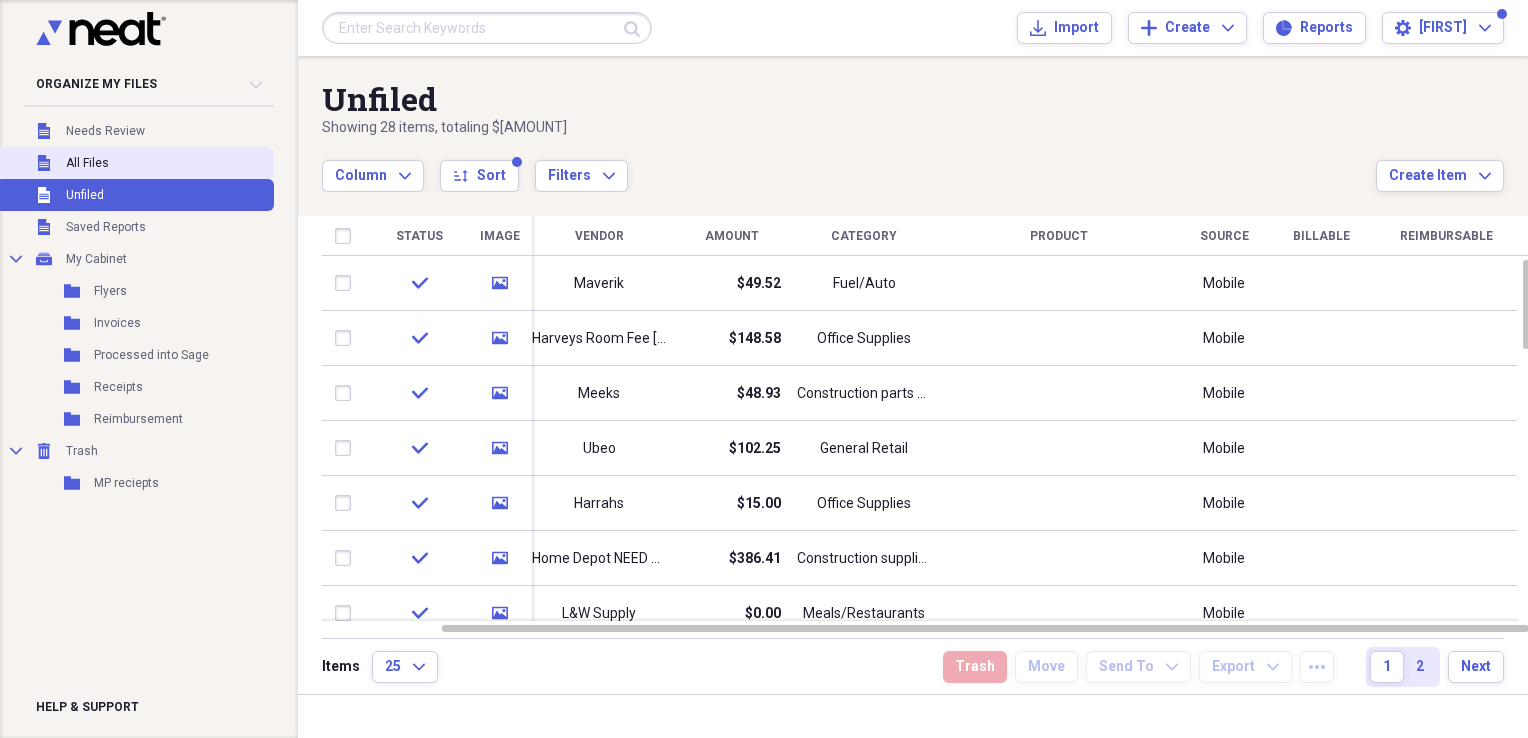 click on "Unfiled All Files" at bounding box center (135, 163) 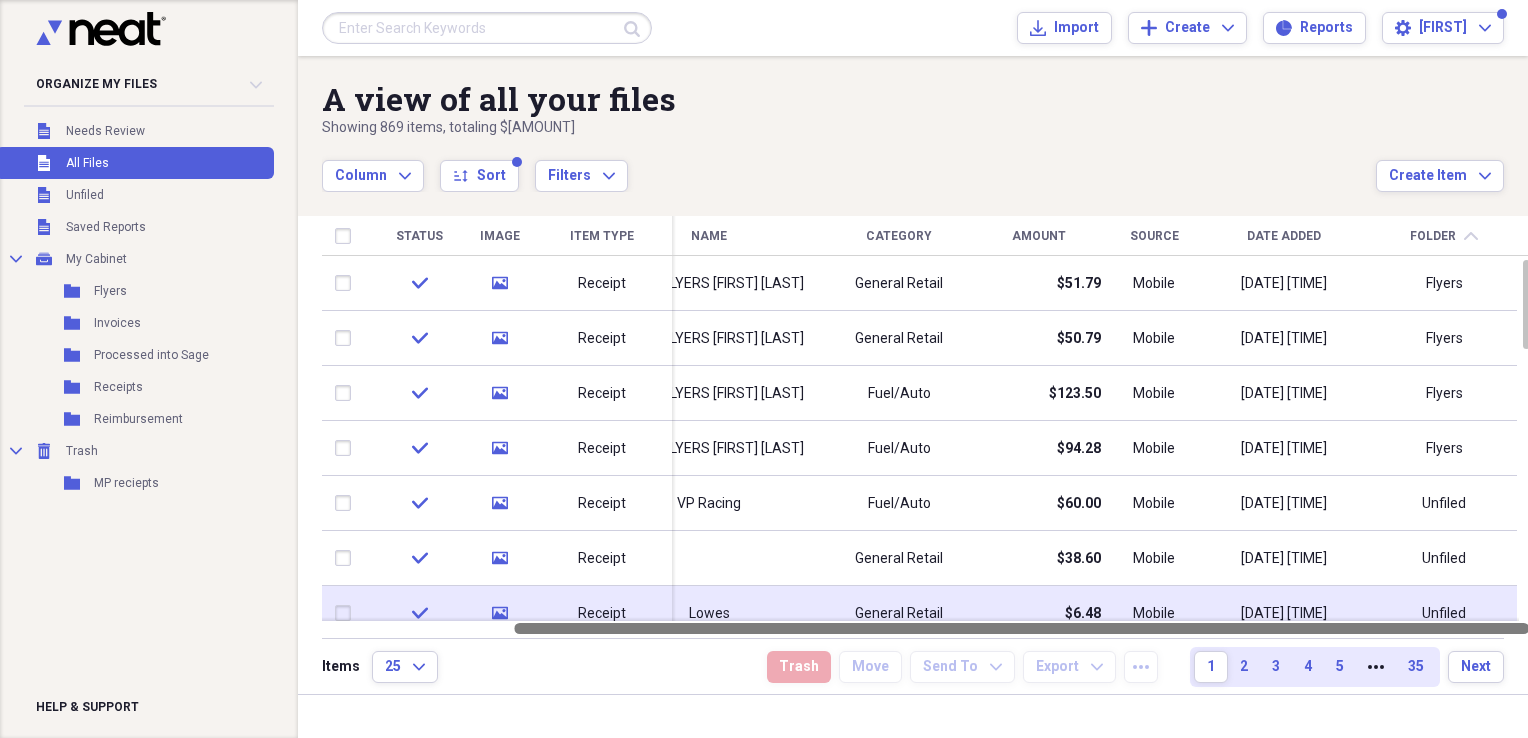 drag, startPoint x: 996, startPoint y: 622, endPoint x: 1410, endPoint y: 610, distance: 414.1739 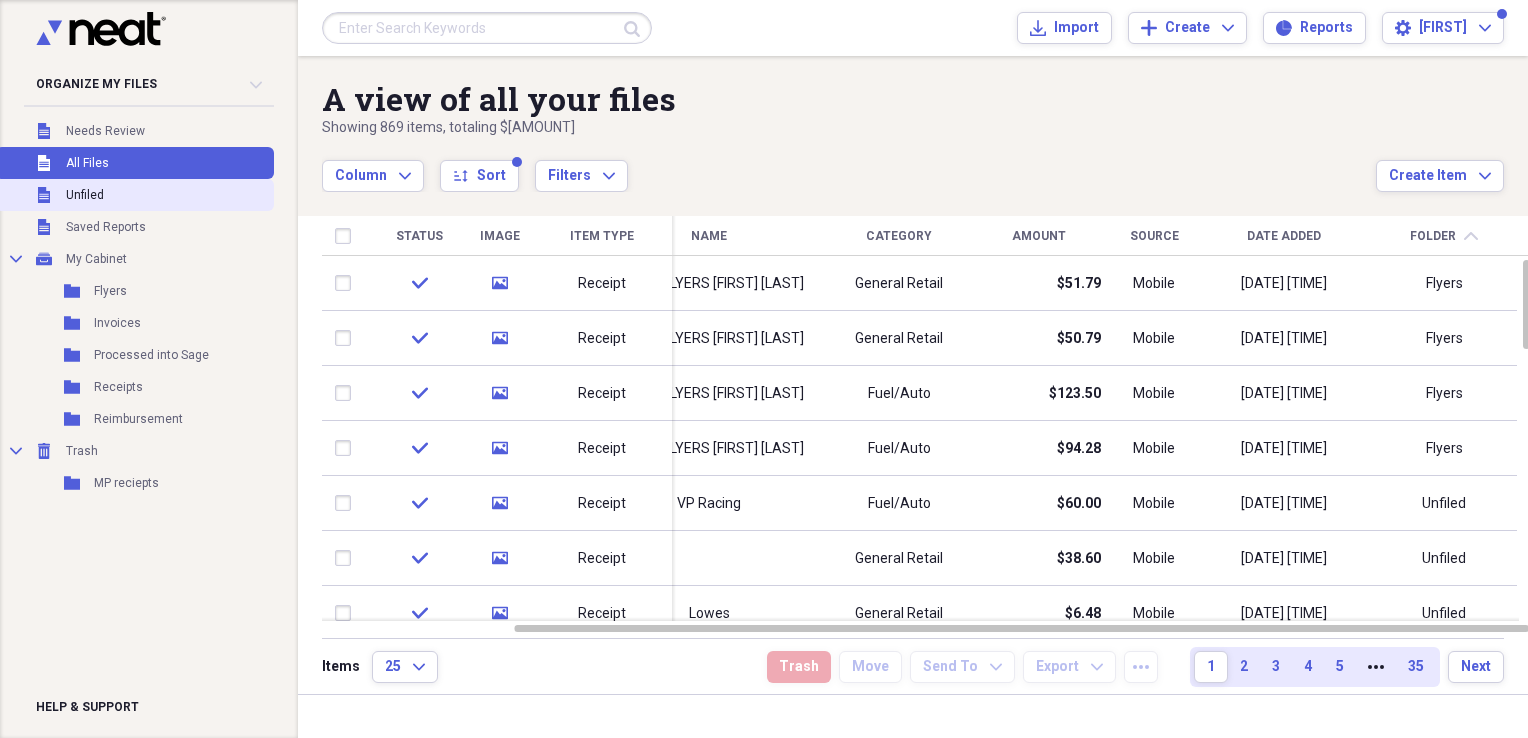 click on "Unfiled Unfiled" at bounding box center [135, 195] 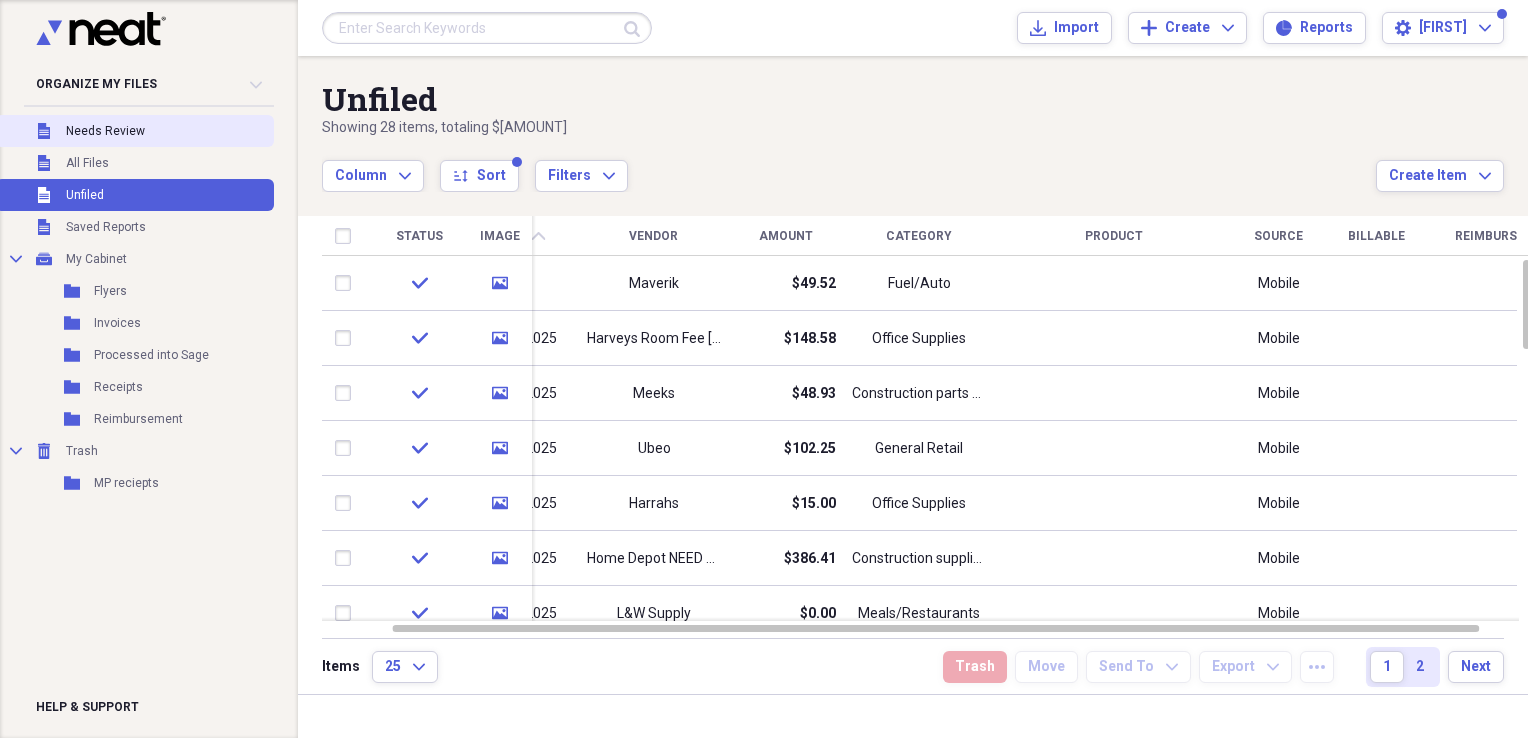 click on "Needs Review" at bounding box center (105, 131) 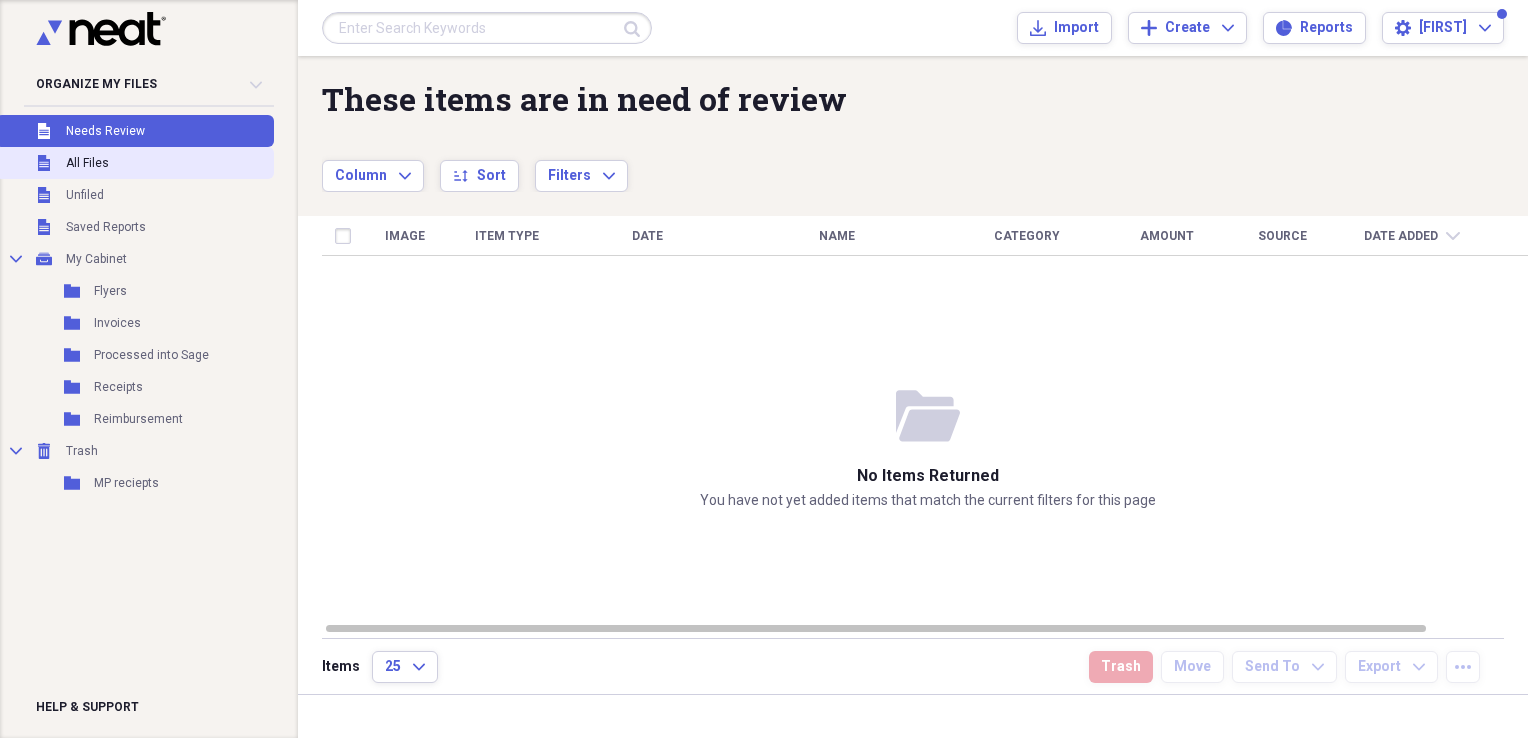 click on "Unfiled All Files" at bounding box center [135, 163] 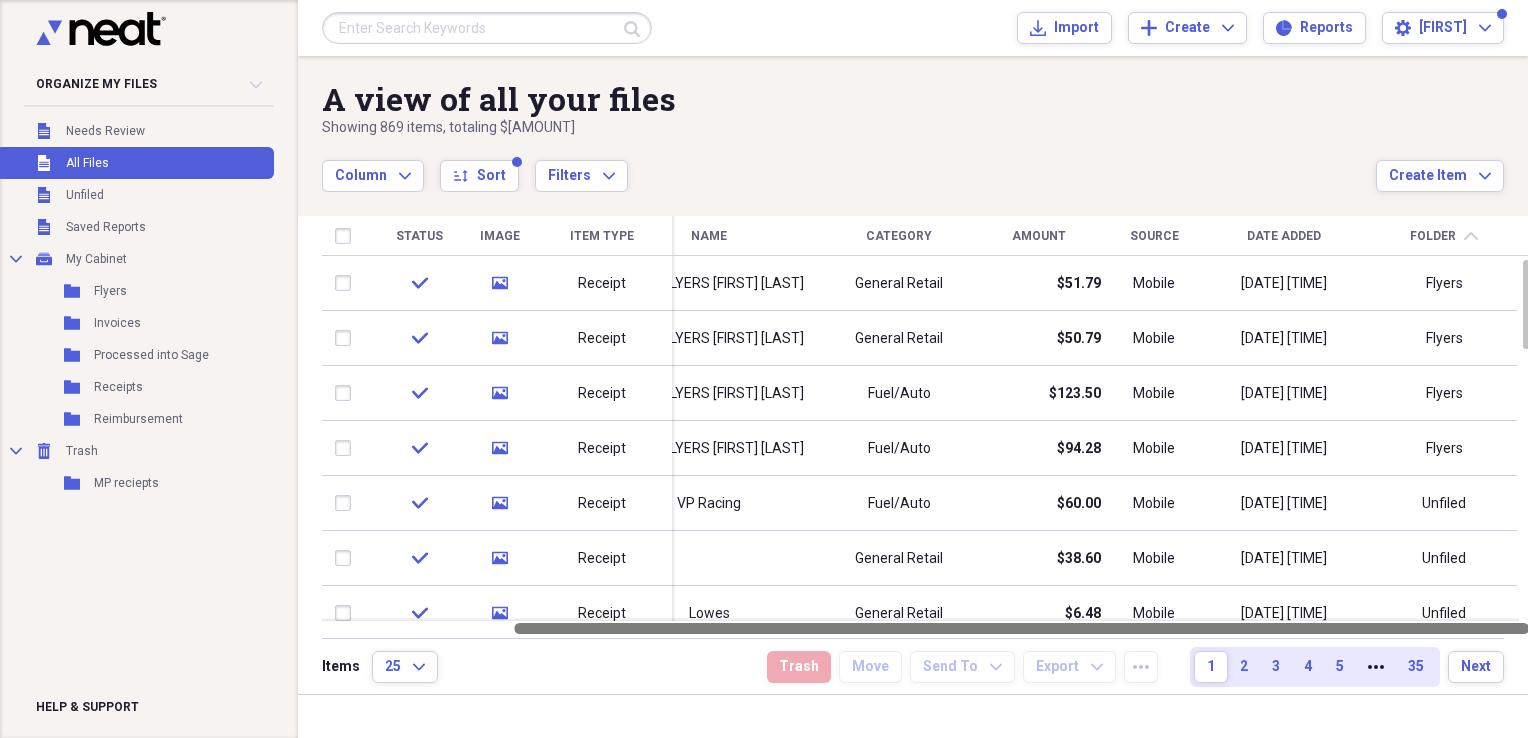 drag, startPoint x: 899, startPoint y: 634, endPoint x: 1531, endPoint y: 589, distance: 633.60004 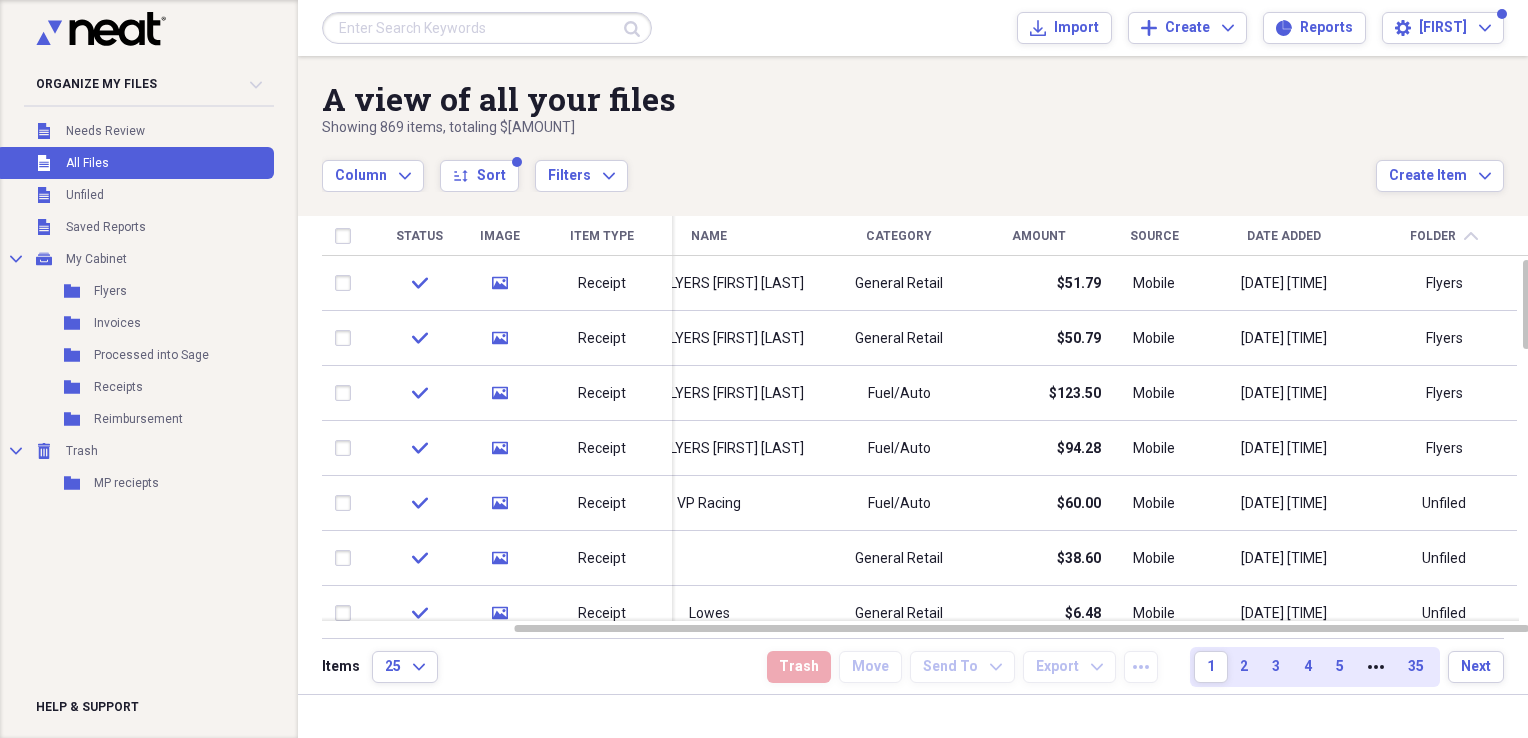 click on "A view of all your files" at bounding box center [849, 99] 